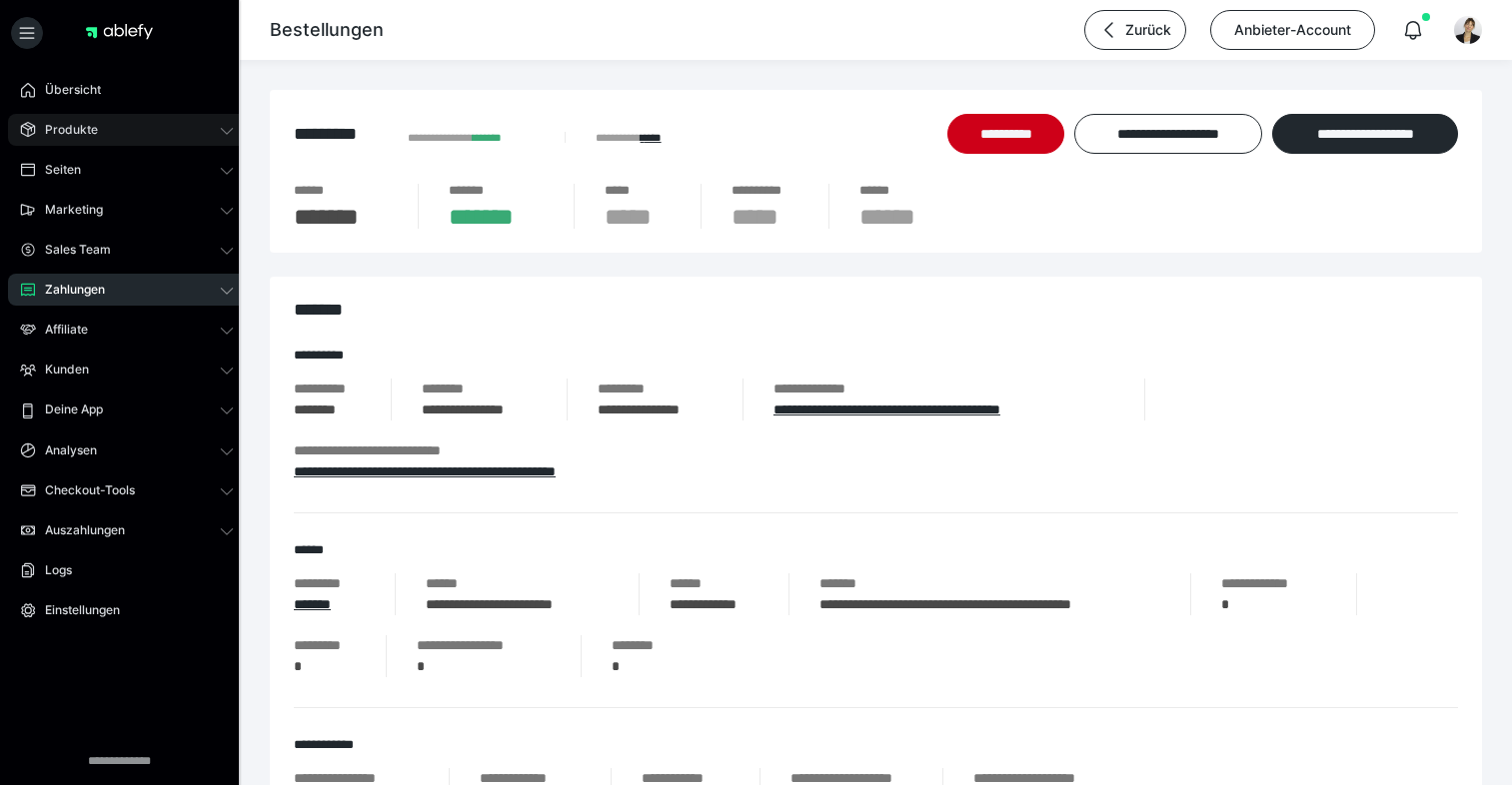 scroll, scrollTop: 0, scrollLeft: 0, axis: both 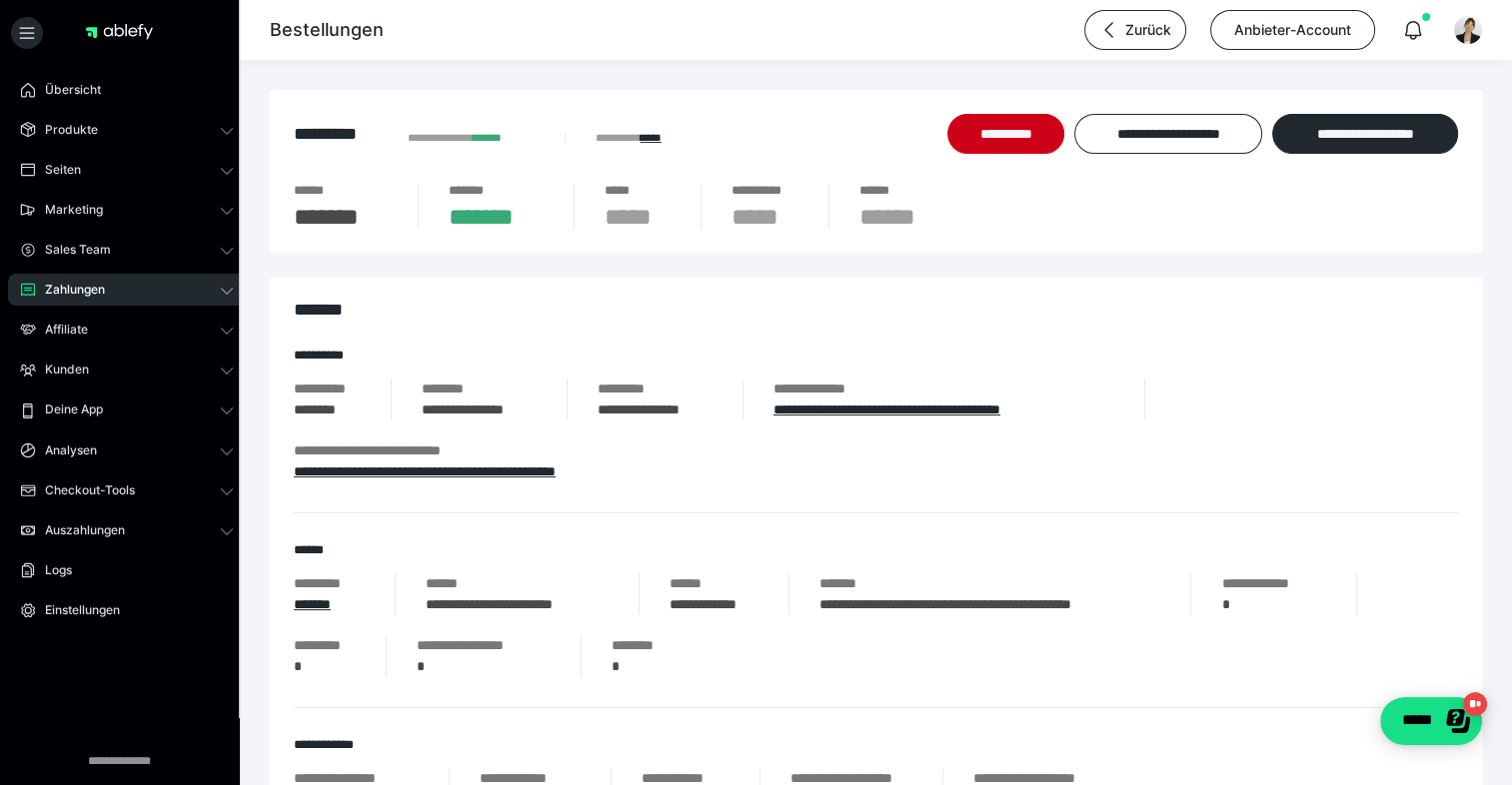 drag, startPoint x: 207, startPoint y: 138, endPoint x: 120, endPoint y: 184, distance: 98.4124 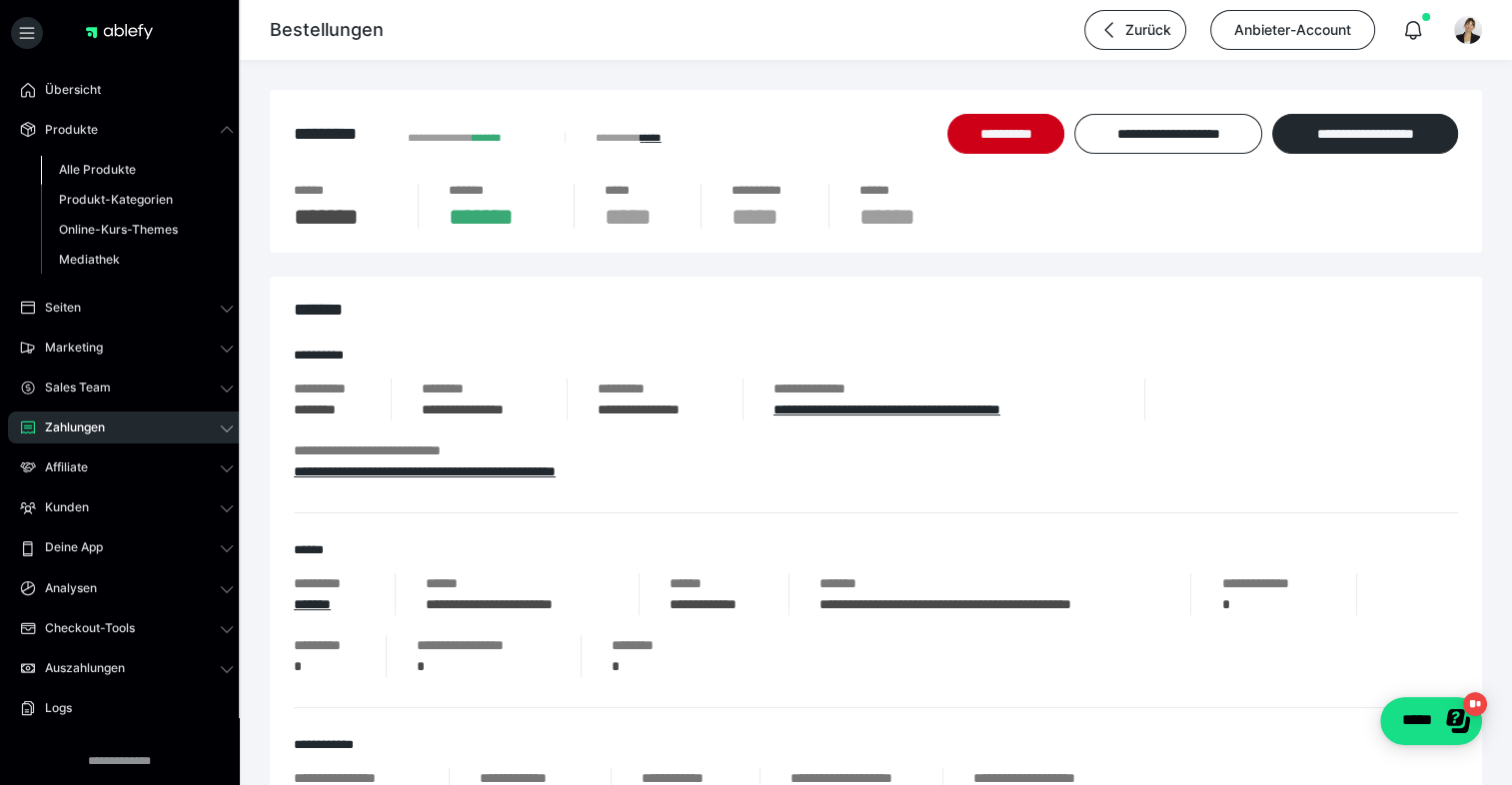 click on "Alle Produkte" at bounding box center [97, 169] 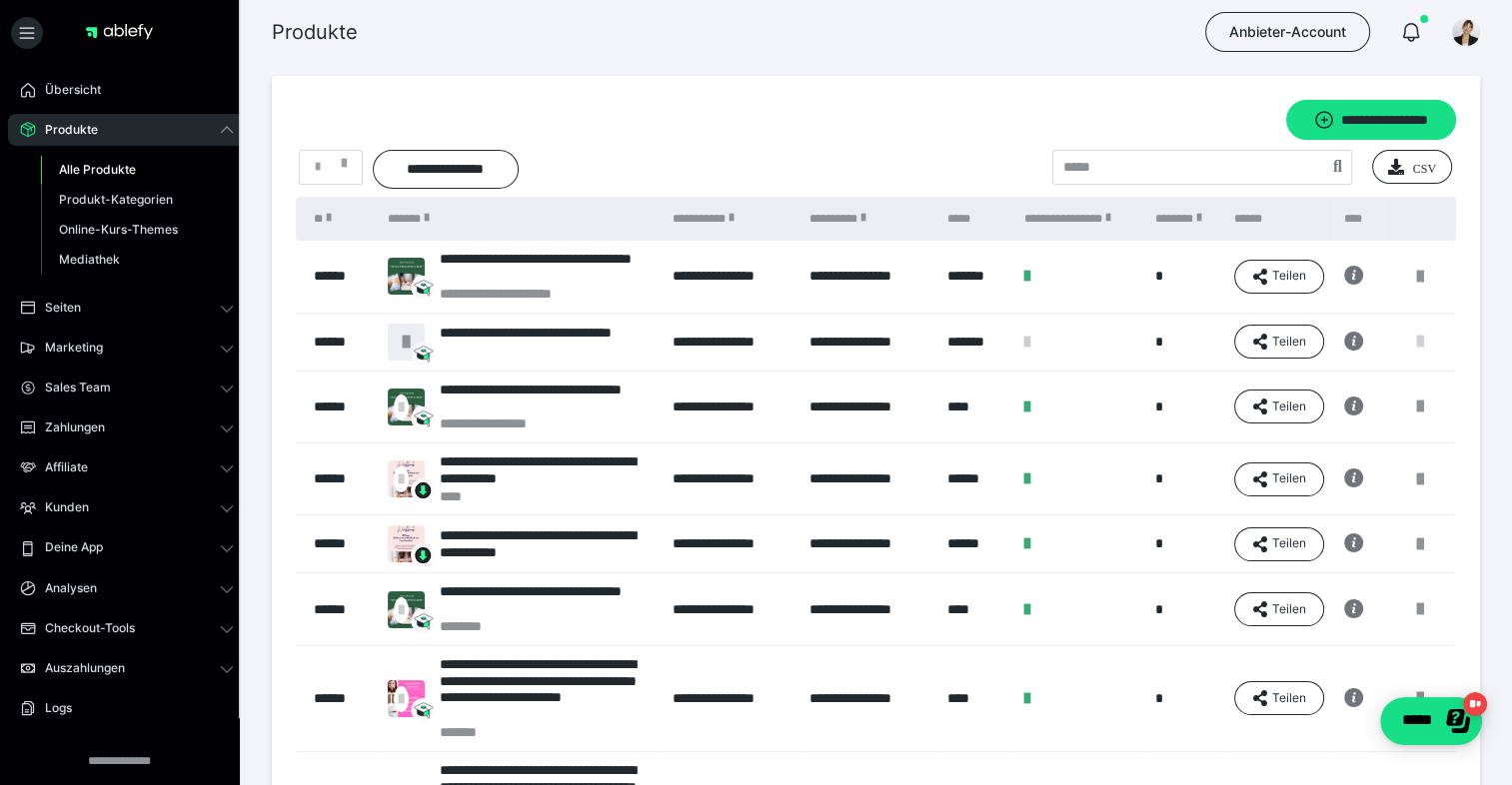 click at bounding box center [1420, 342] 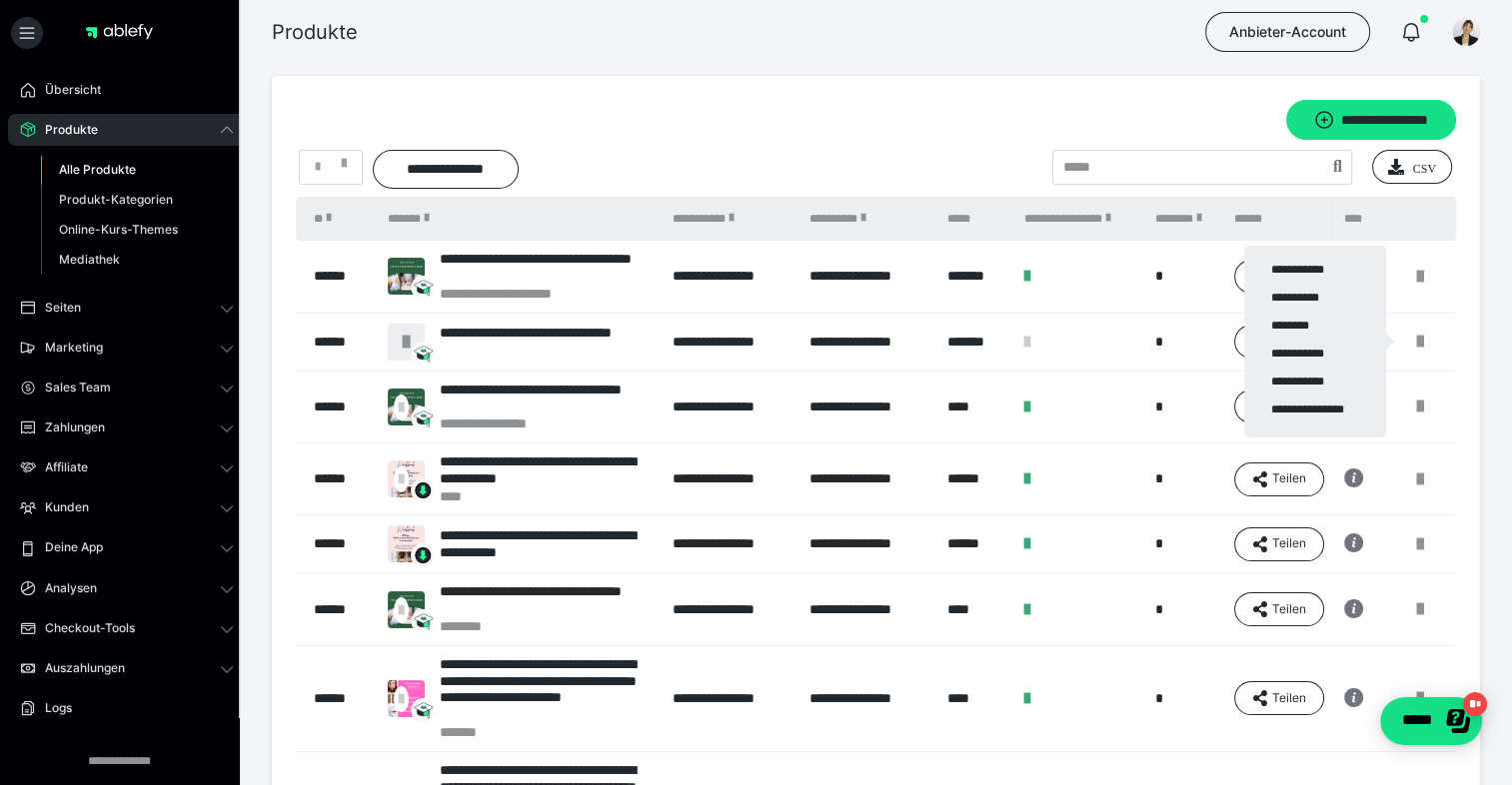 click at bounding box center (756, 392) 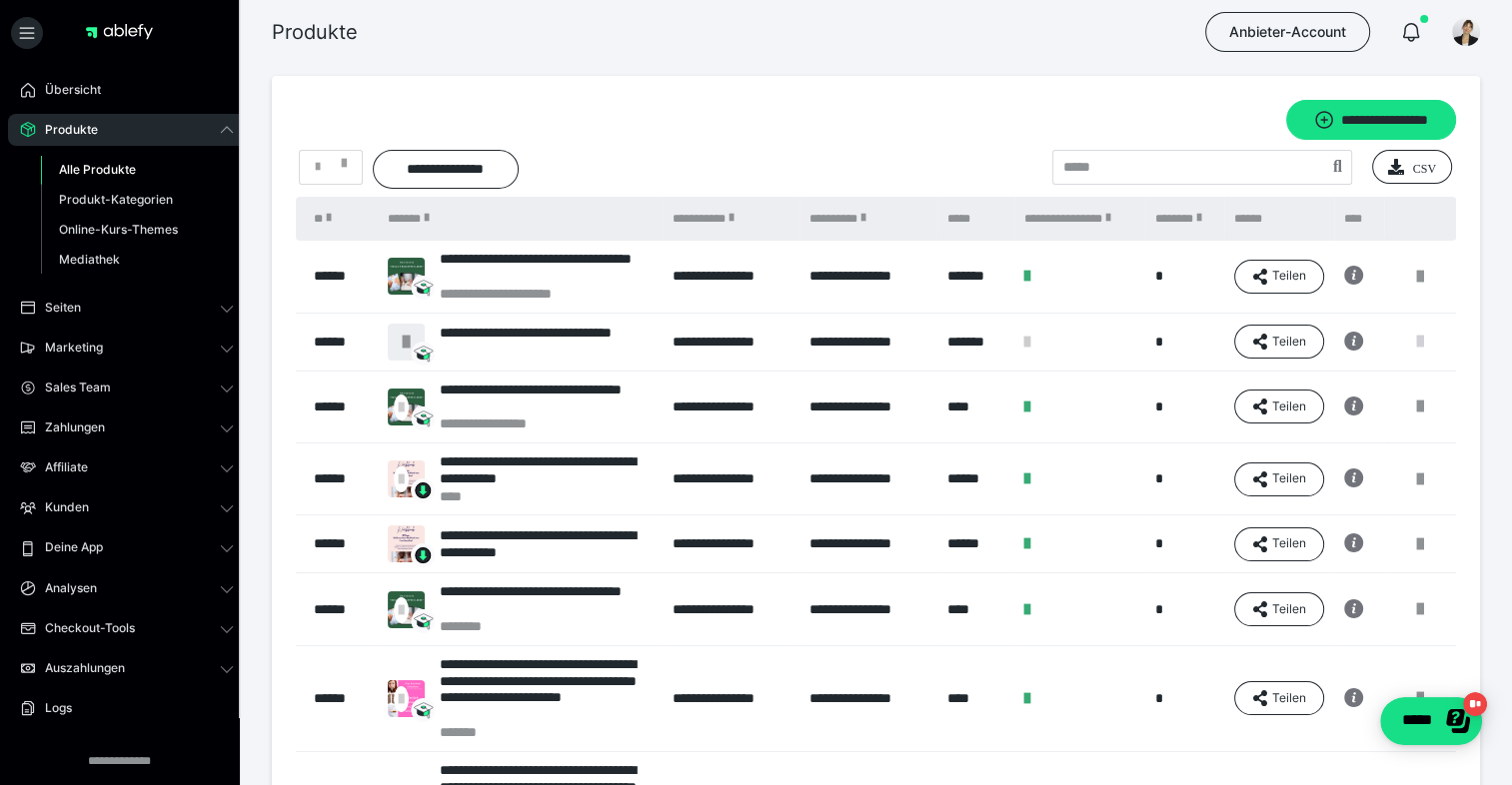 click at bounding box center (1420, 342) 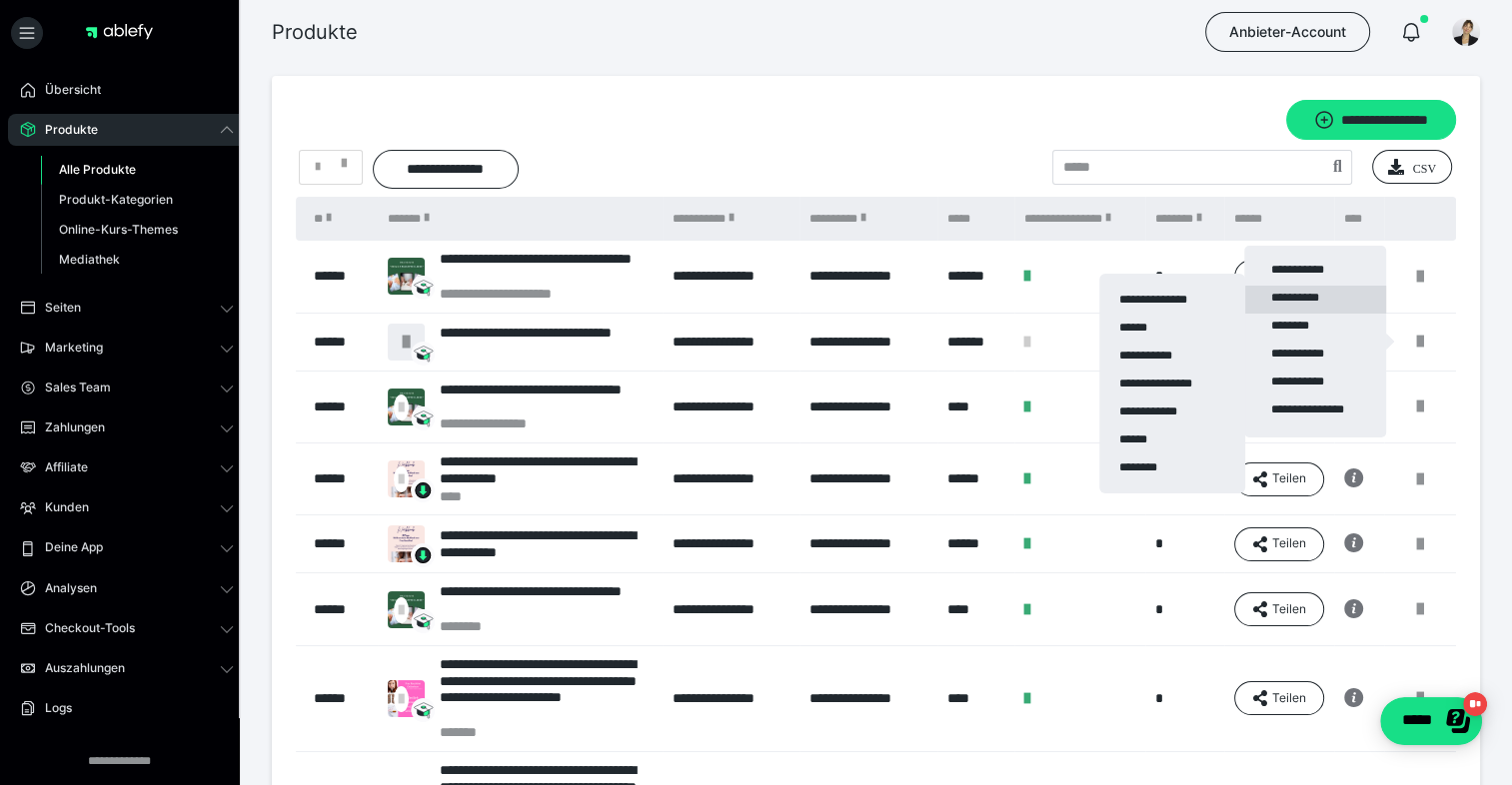 click on "**********" at bounding box center [1315, 300] 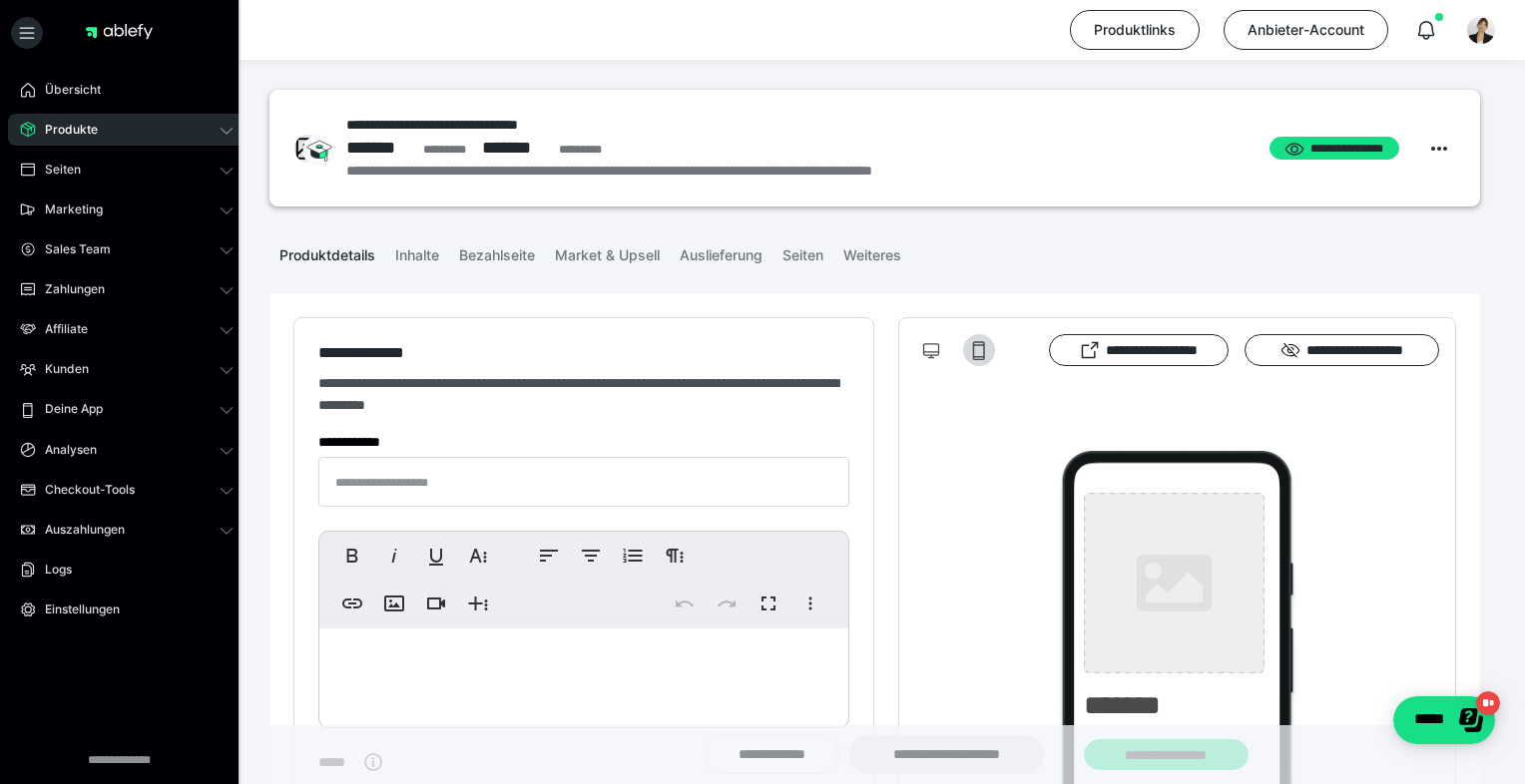 type on "**********" 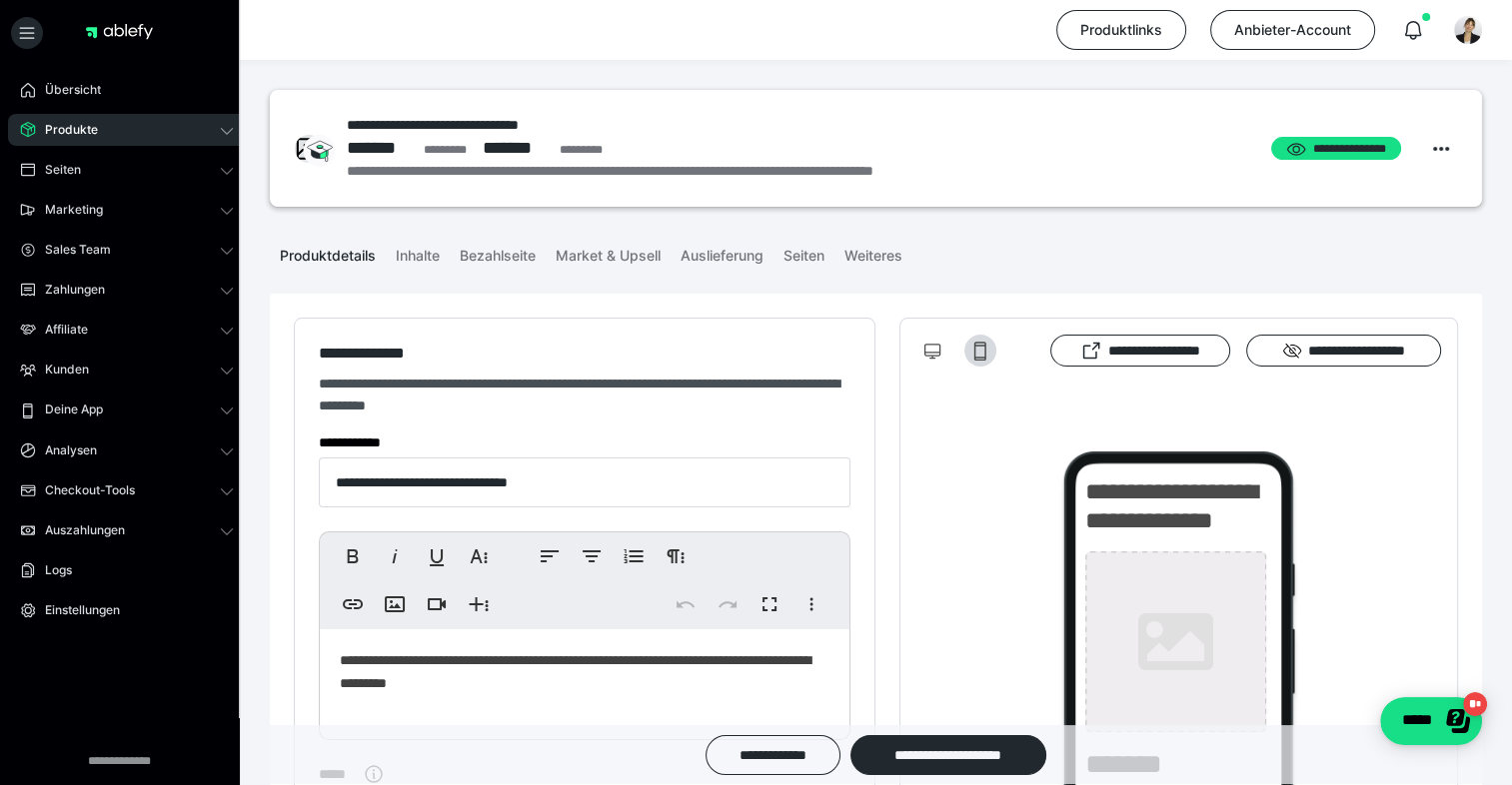 type on "**********" 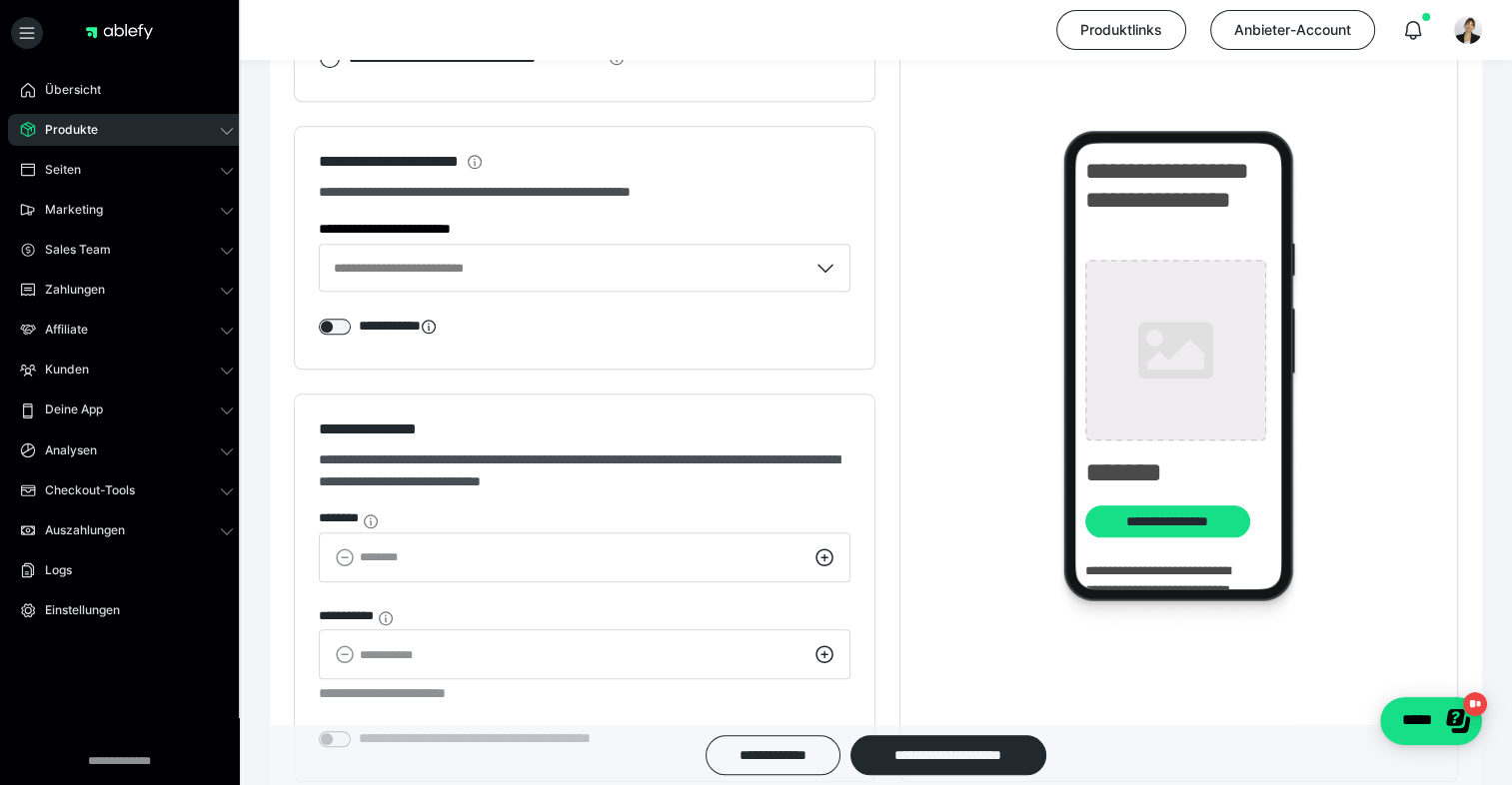 scroll, scrollTop: 2235, scrollLeft: 0, axis: vertical 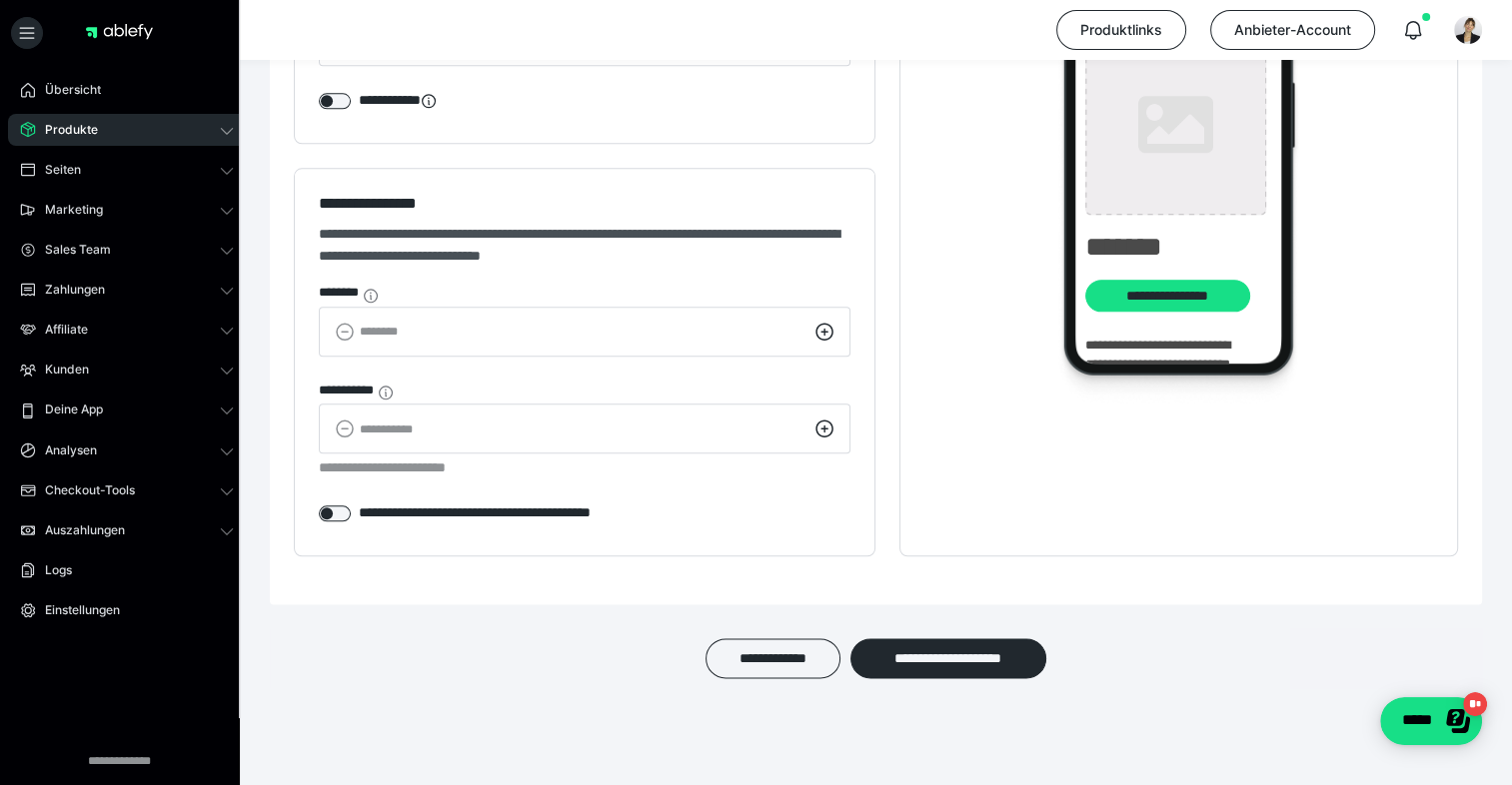 click on "Produkte" at bounding box center (127, 130) 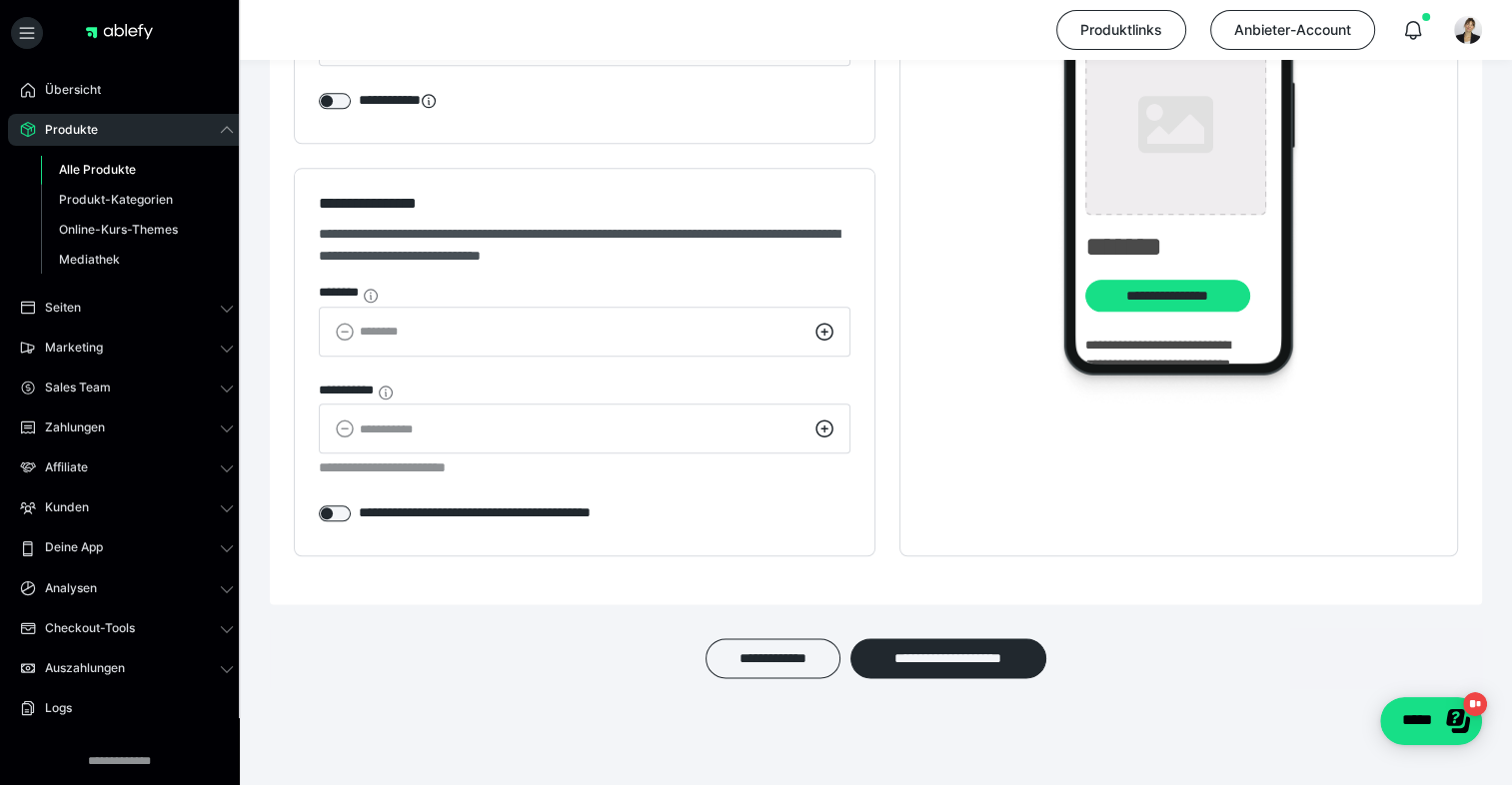 click on "Alle Produkte" at bounding box center [97, 169] 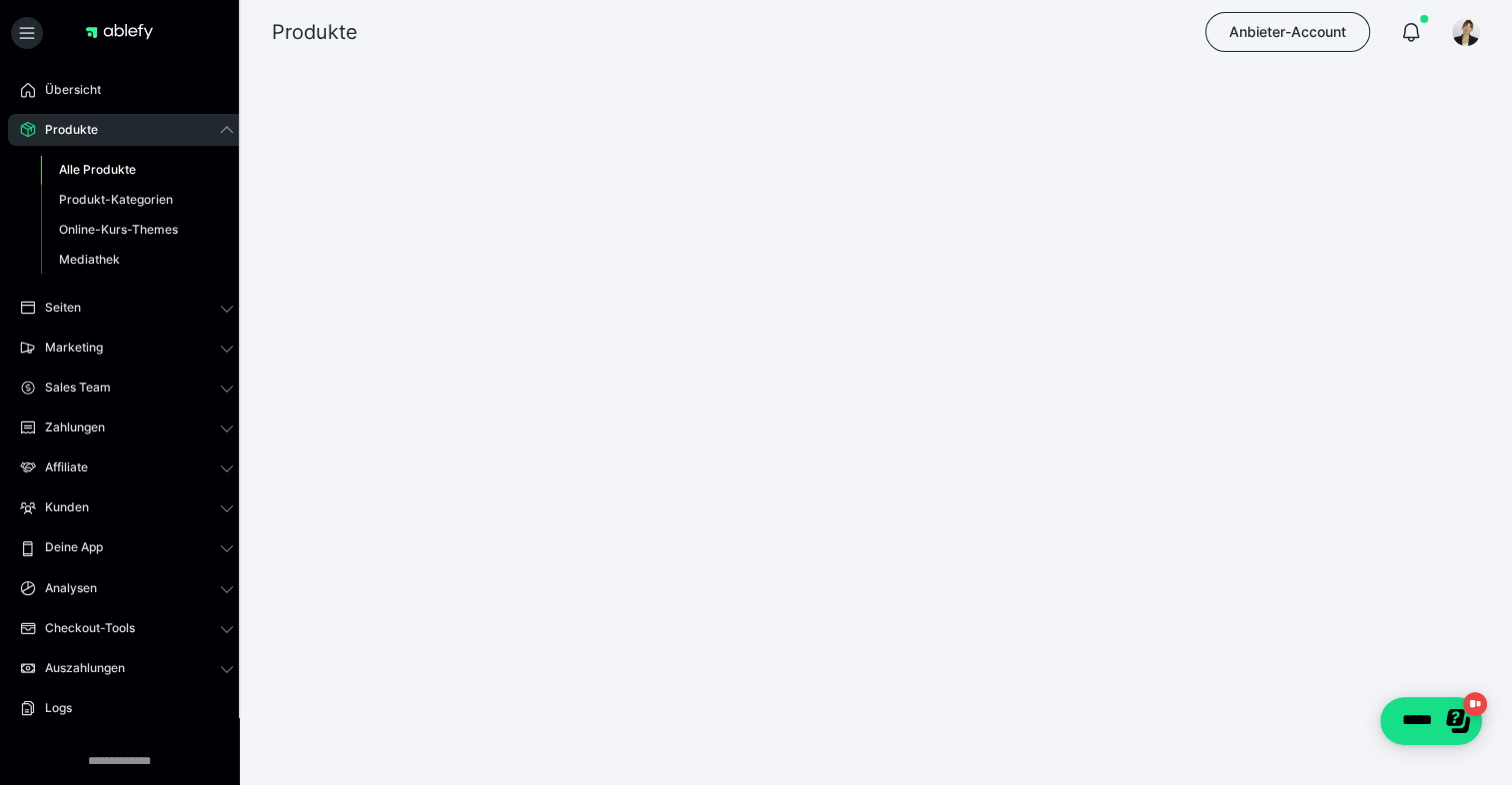 scroll, scrollTop: 0, scrollLeft: 0, axis: both 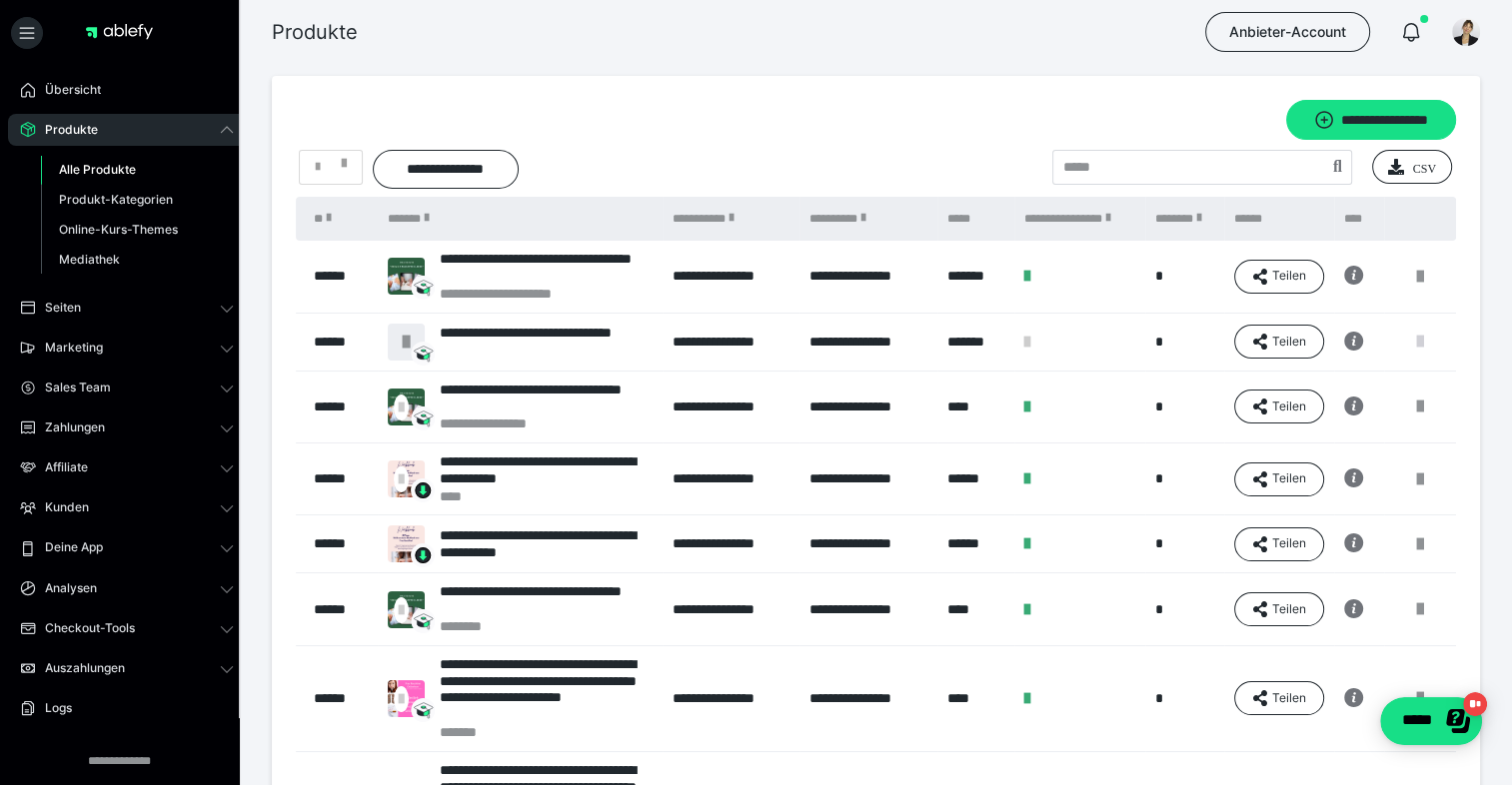 click at bounding box center [1420, 342] 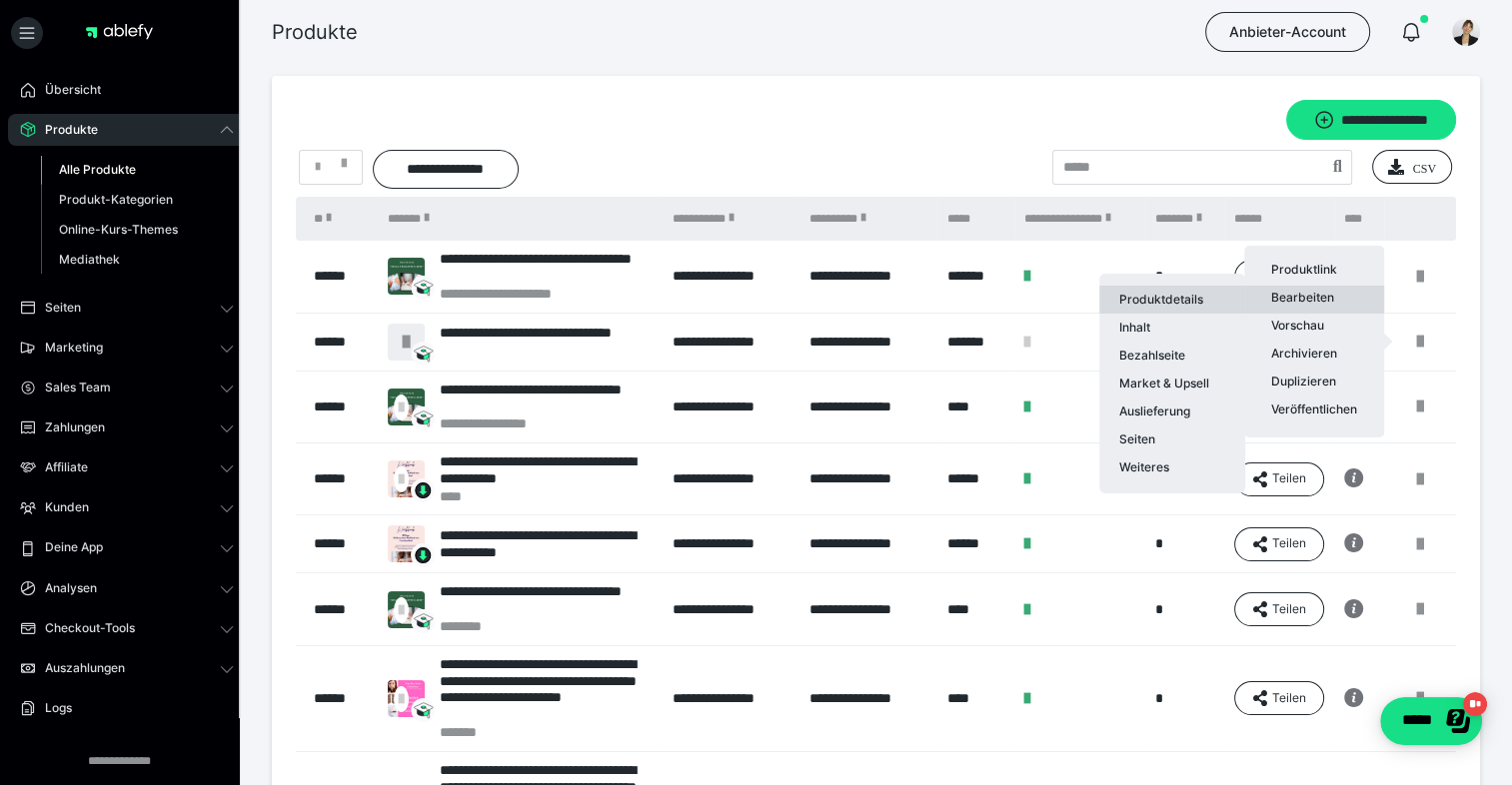 click on "Produktdetails" at bounding box center (1172, 300) 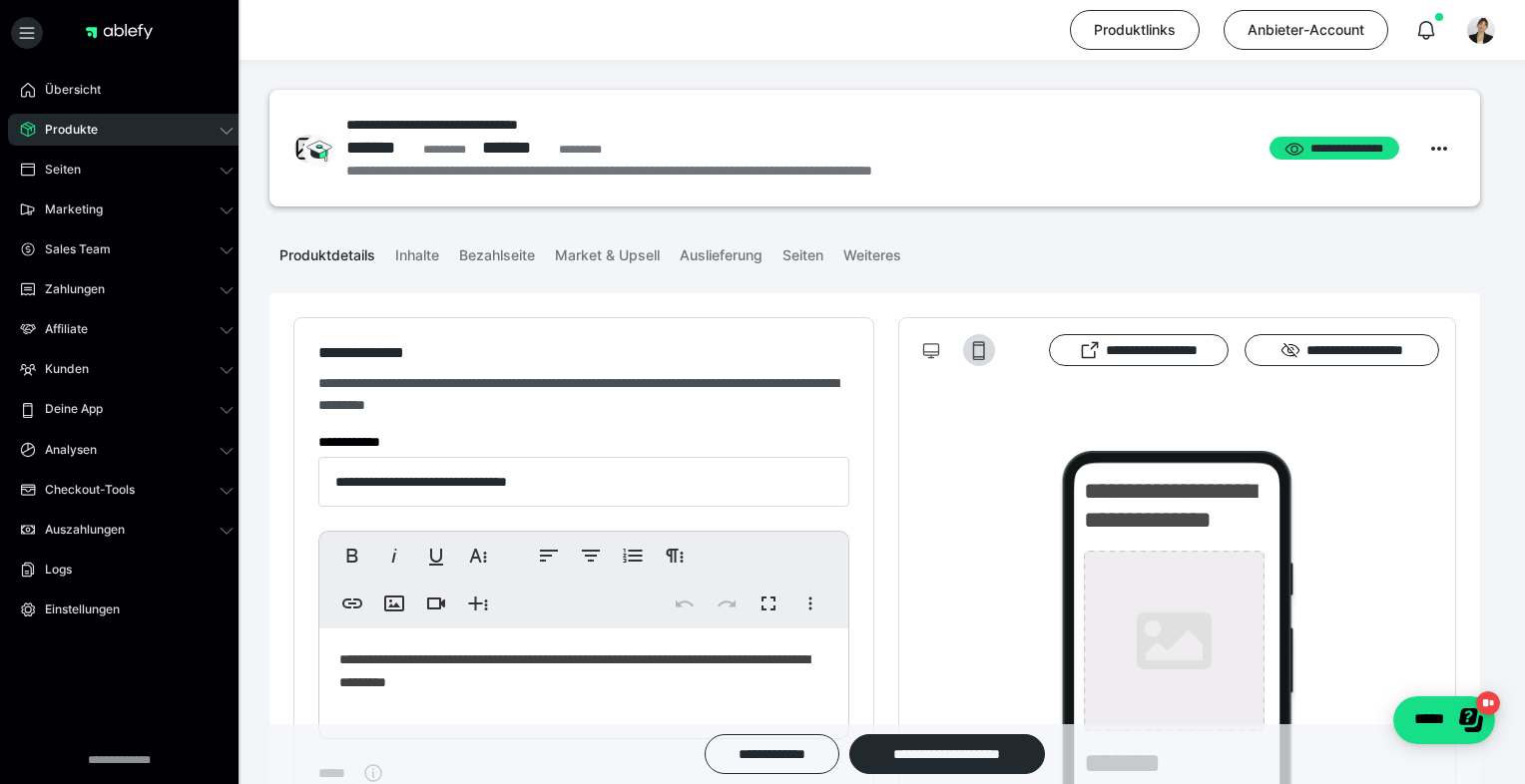 type on "**********" 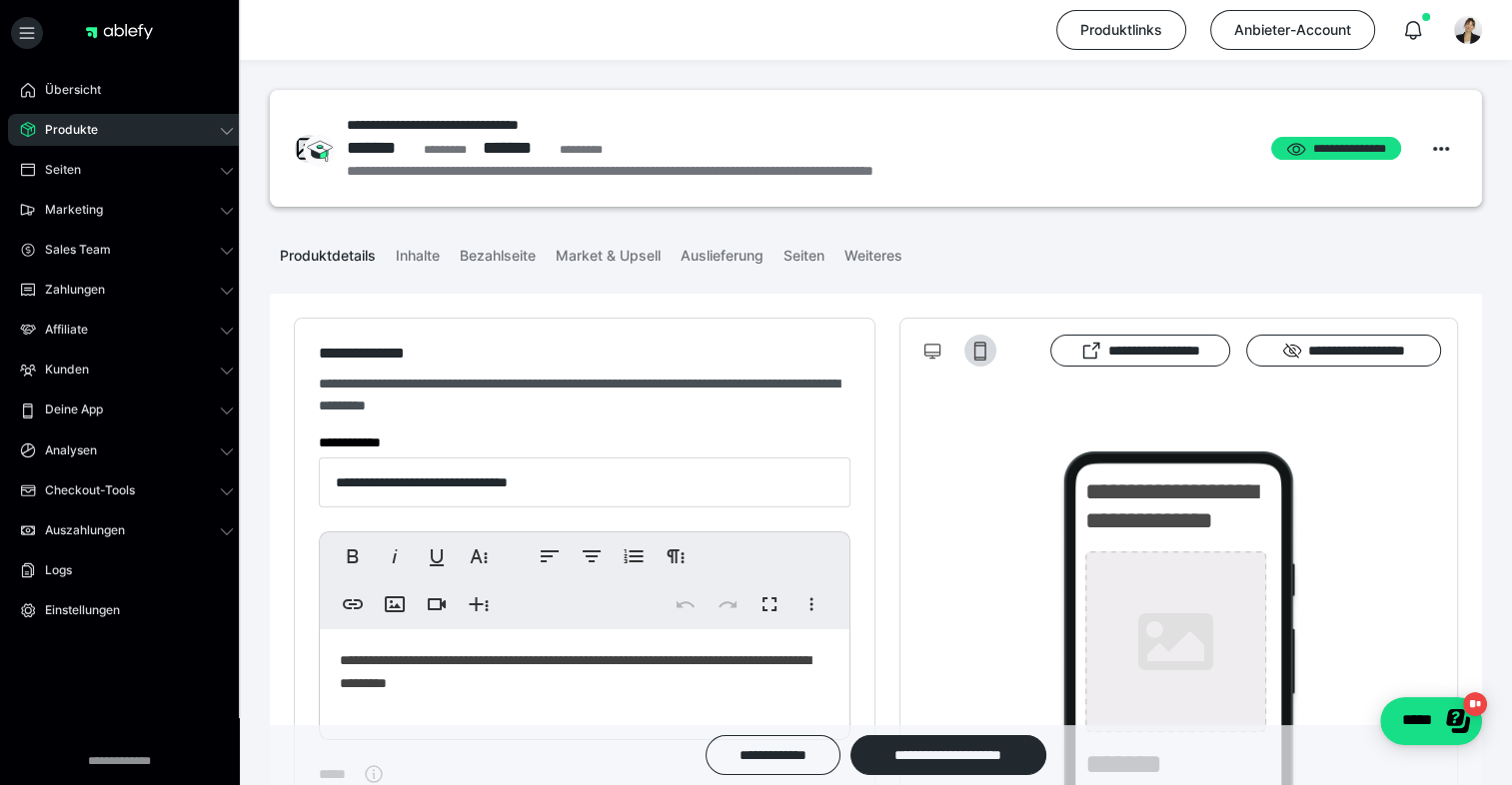 type on "**********" 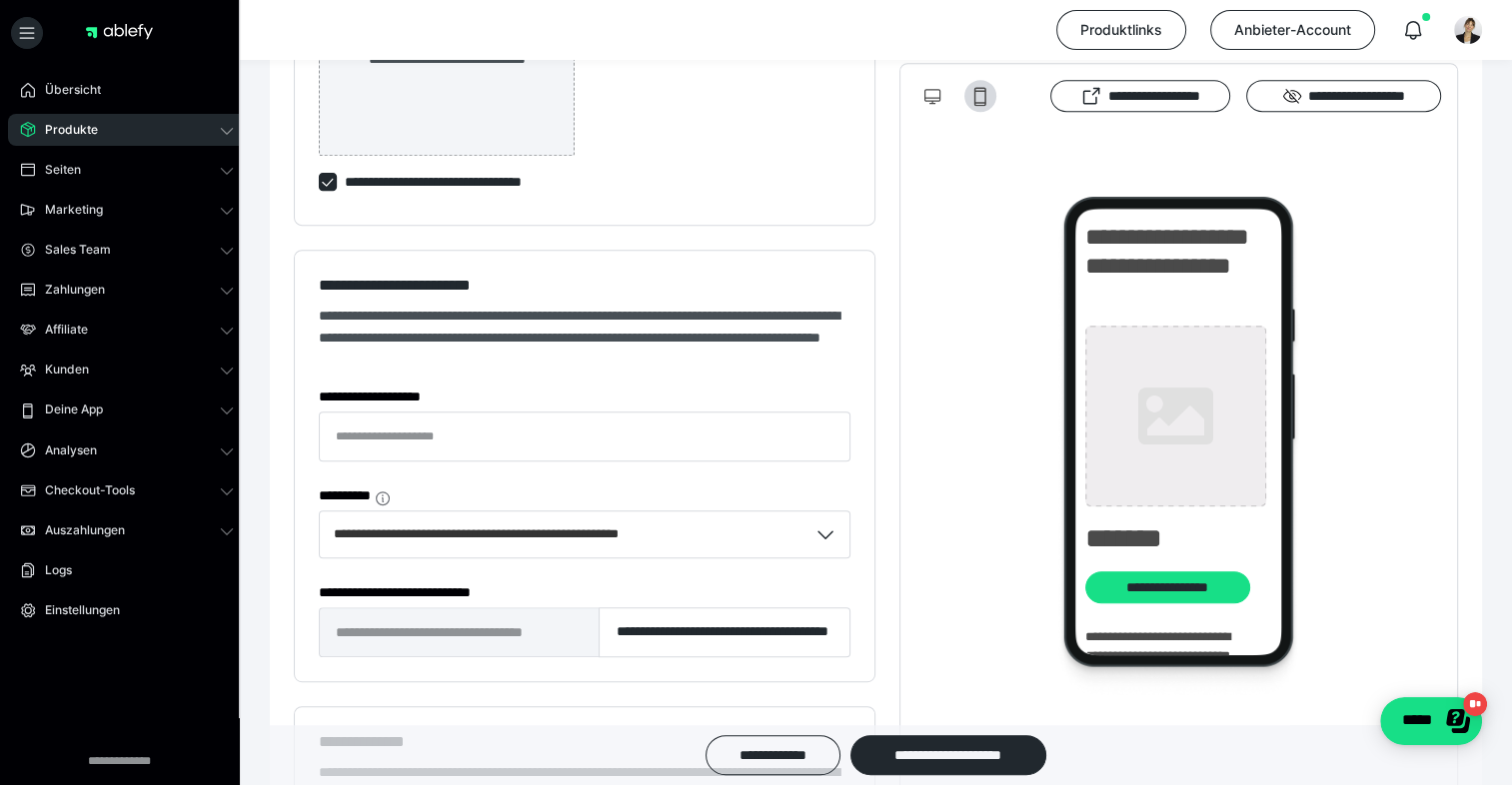 scroll, scrollTop: 943, scrollLeft: 0, axis: vertical 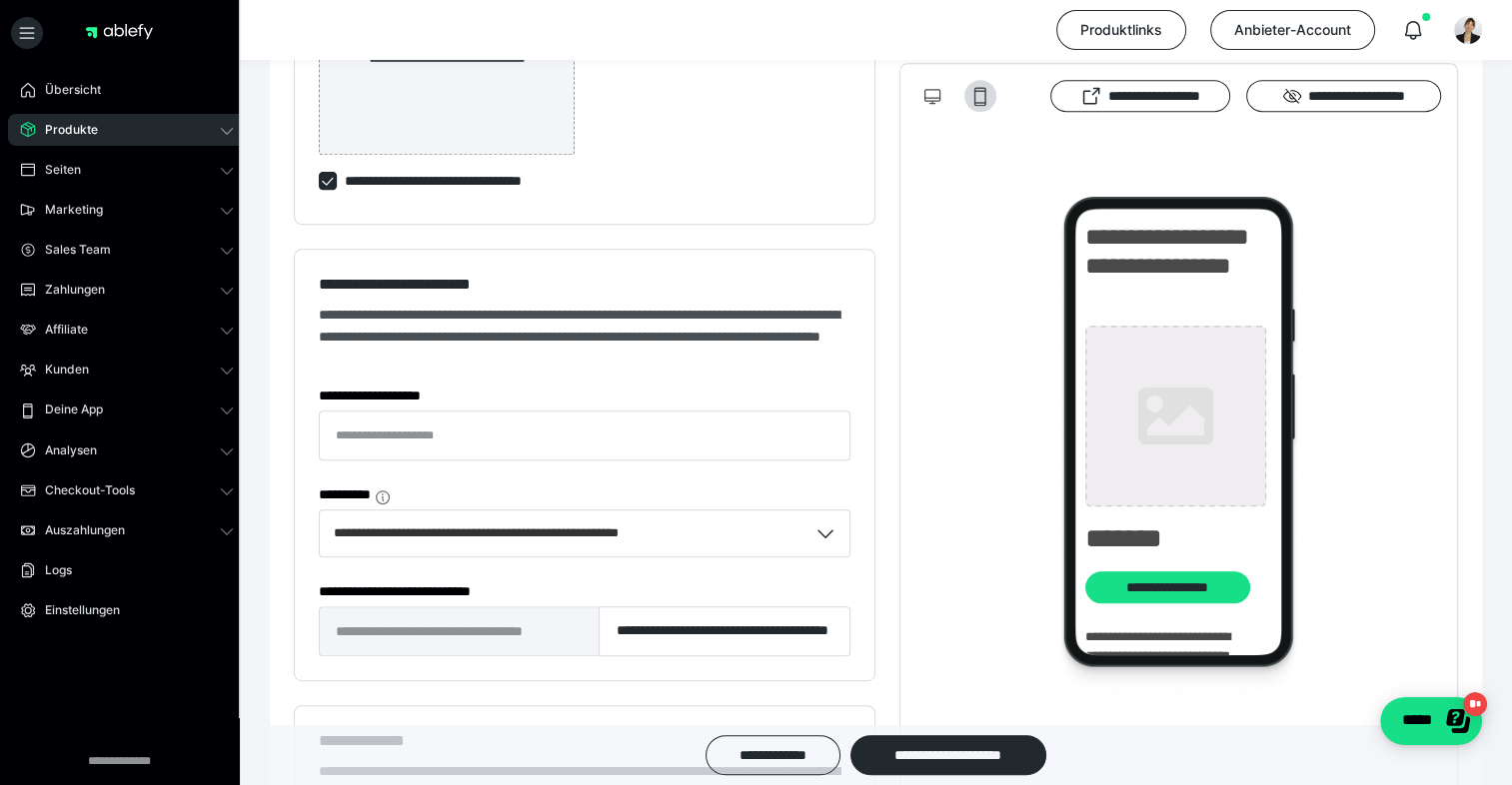 click on "Übersicht Produkte Alle Produkte Produkt-Kategorien Online-Kurs-Themes Mediathek Seiten Shop-Themes Membership-Themes ableSHARE Marketing Gutscheincodes Marketing-Tools Live-Stream-Events Content-IDs Upsell-Funnels Order Bumps Tracking-Codes E-Mail-Schnittstellen Webhooks Sales Team Deals Provisionsplan Mitglieder Zahlungen Bestellungen Fälligkeiten Transaktionen Rechnungen & Storno-Rechnungen Teilzahlungen ablefy CONNECT Mahnwesen & Inkasso Affiliate Affiliate-Programme Affiliates Statistiken Landingpages Kunden Kunden Kurs-Zugänge Membership-Zugänge E-Ticket-Bestellungen Awards Lizenzschlüssel Deine App Analysen Analysen Analysen 3.0 Checkout-Tools Bezahlseiten-Templates Zahlungspläne Zusatzkosten Widerrufskonditionen Zusatzfelder Zusatzfeld-Antworten Steuersätze Auszahlungen Neue Auszahlung Berichte Logs Einstellungen" at bounding box center [127, 409] 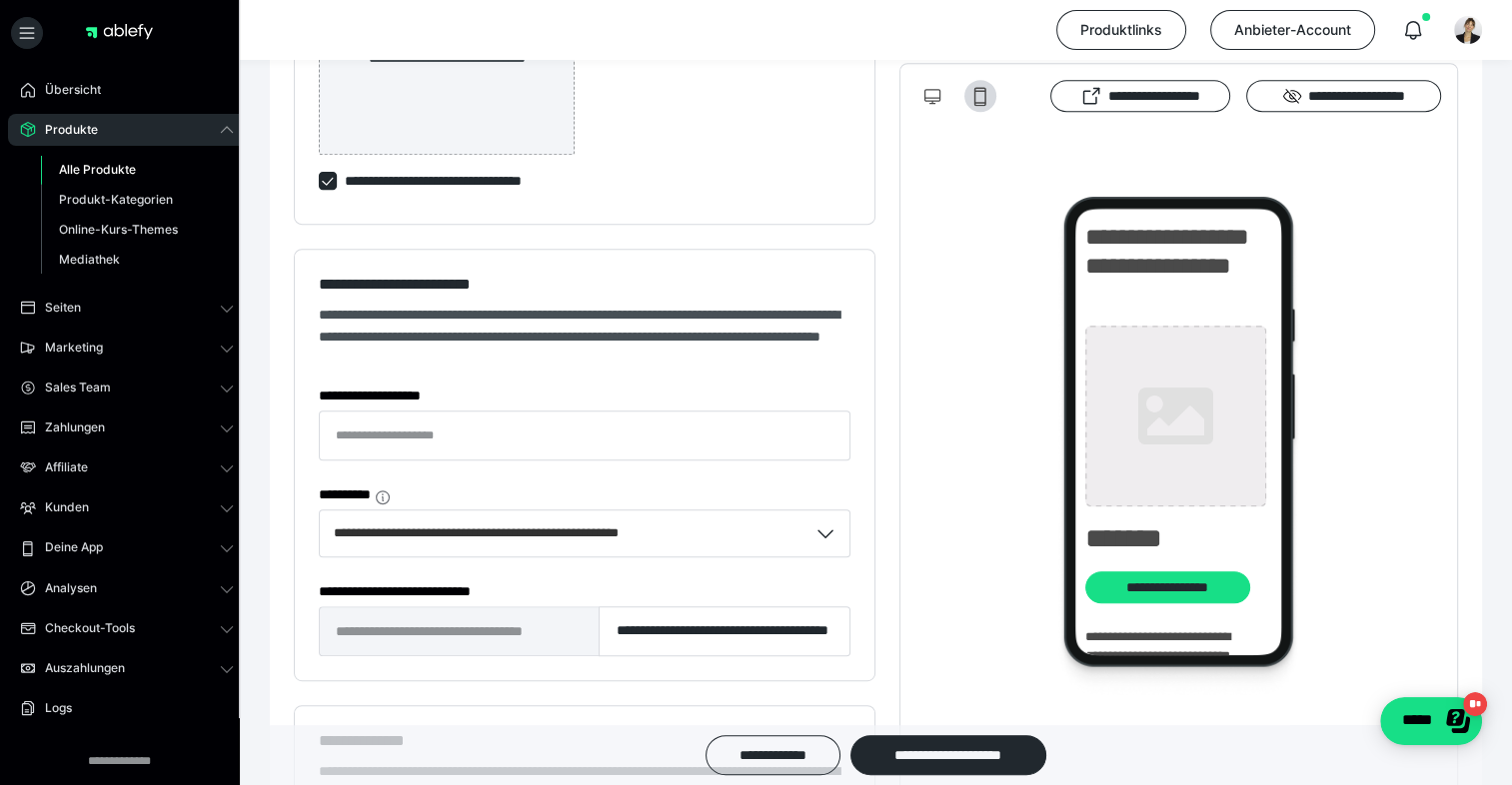 click on "Alle Produkte" at bounding box center (97, 169) 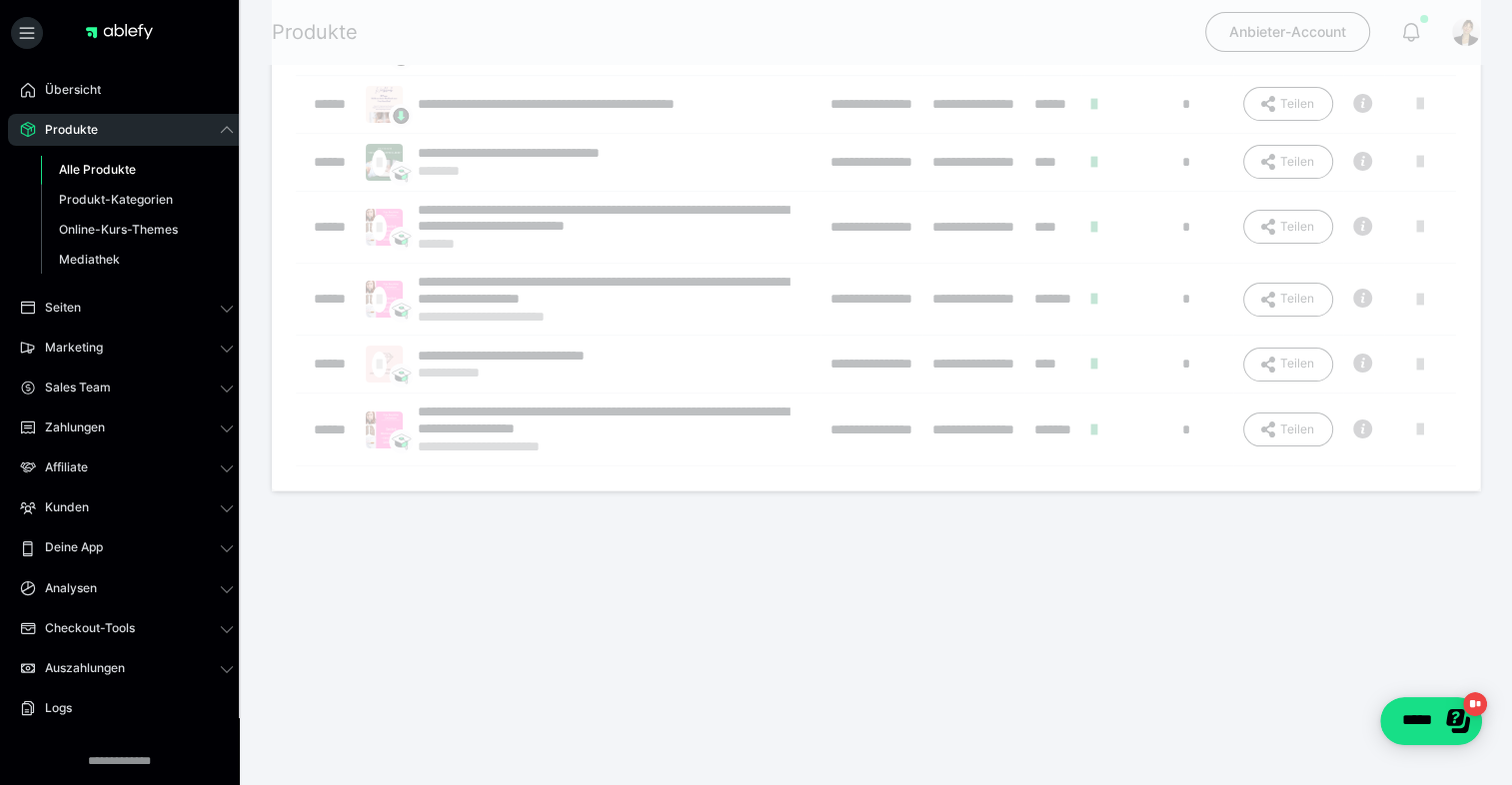 scroll, scrollTop: 0, scrollLeft: 0, axis: both 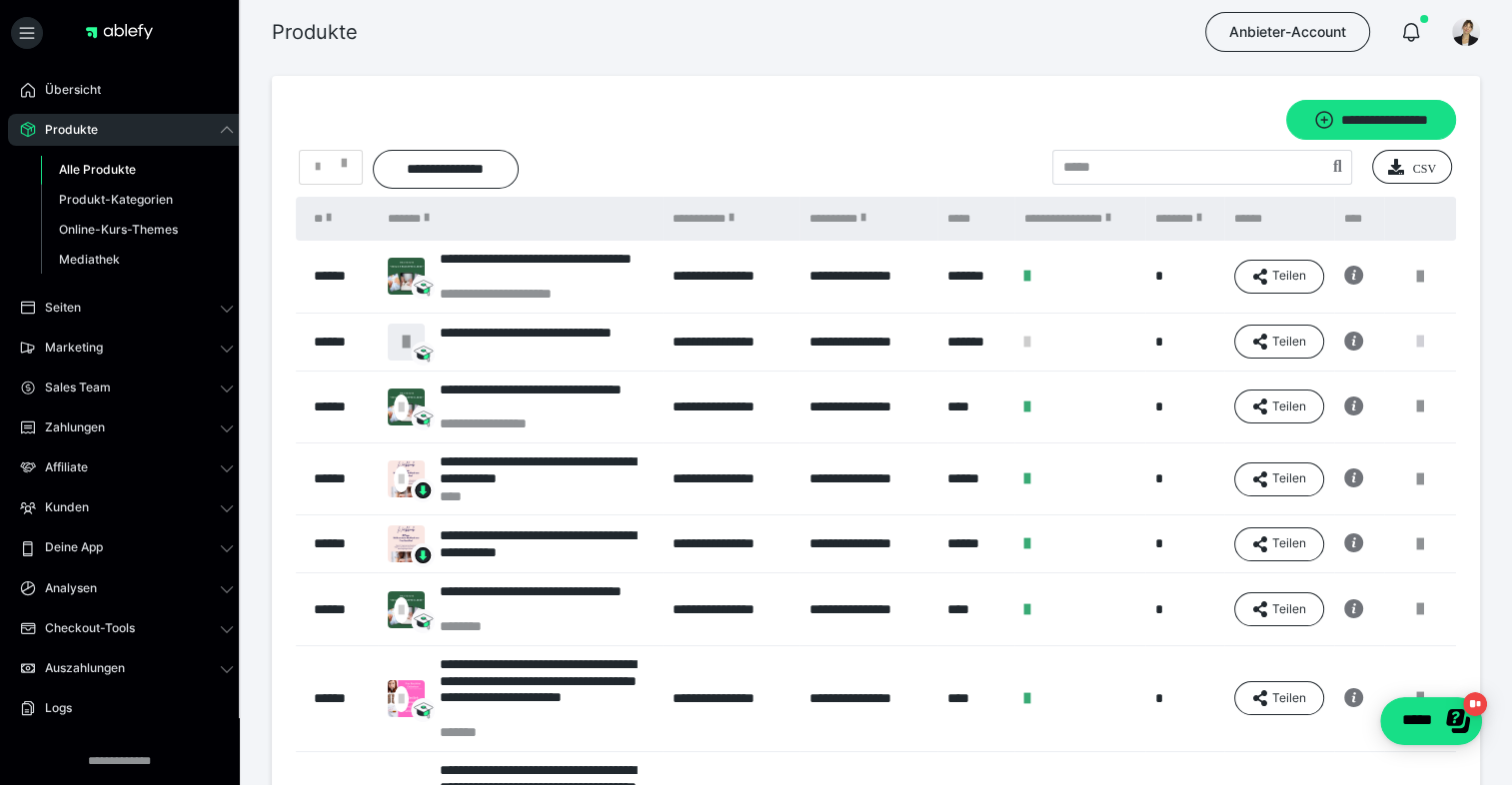 click at bounding box center [1420, 342] 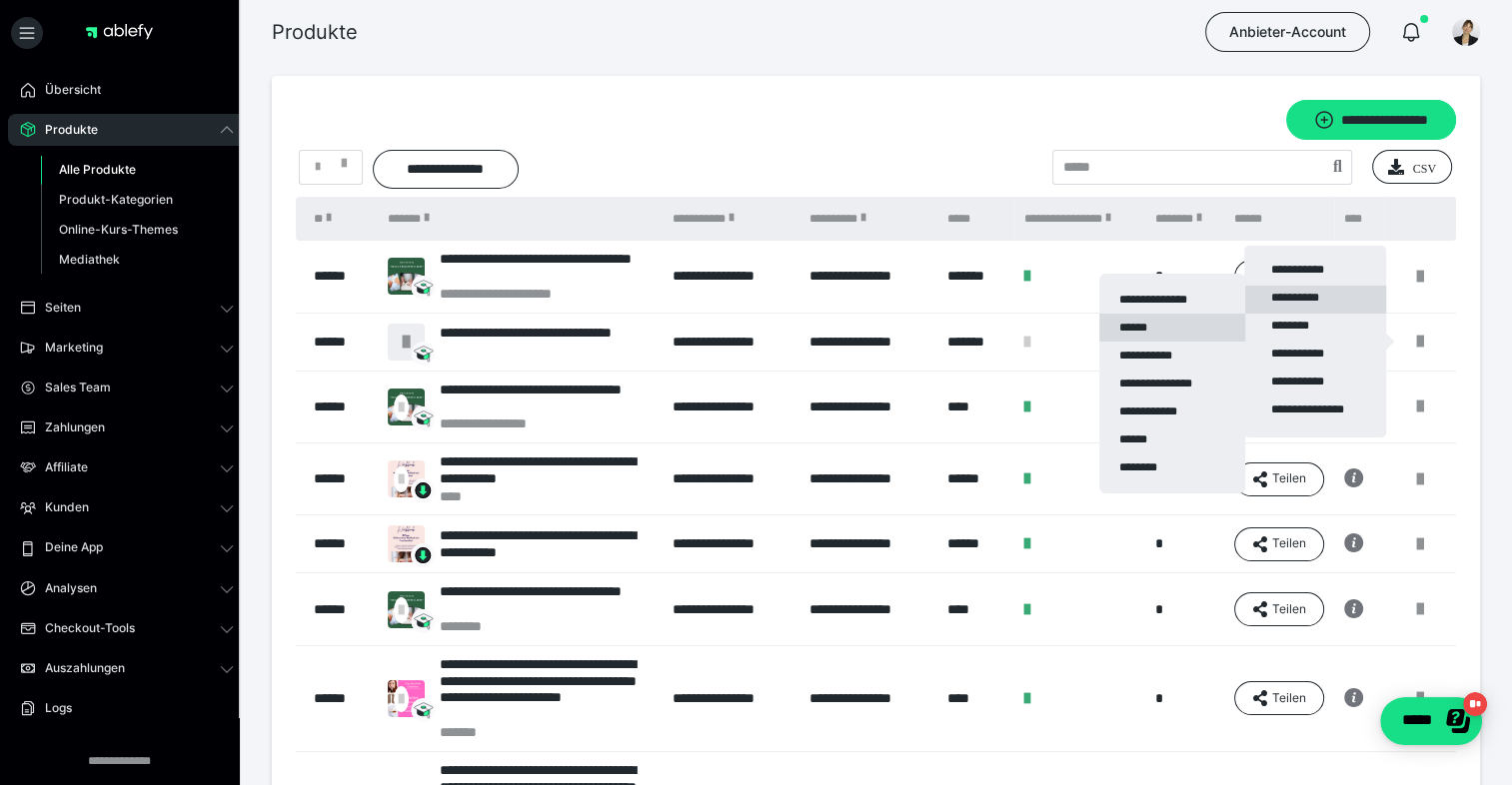click on "******" at bounding box center (1172, 328) 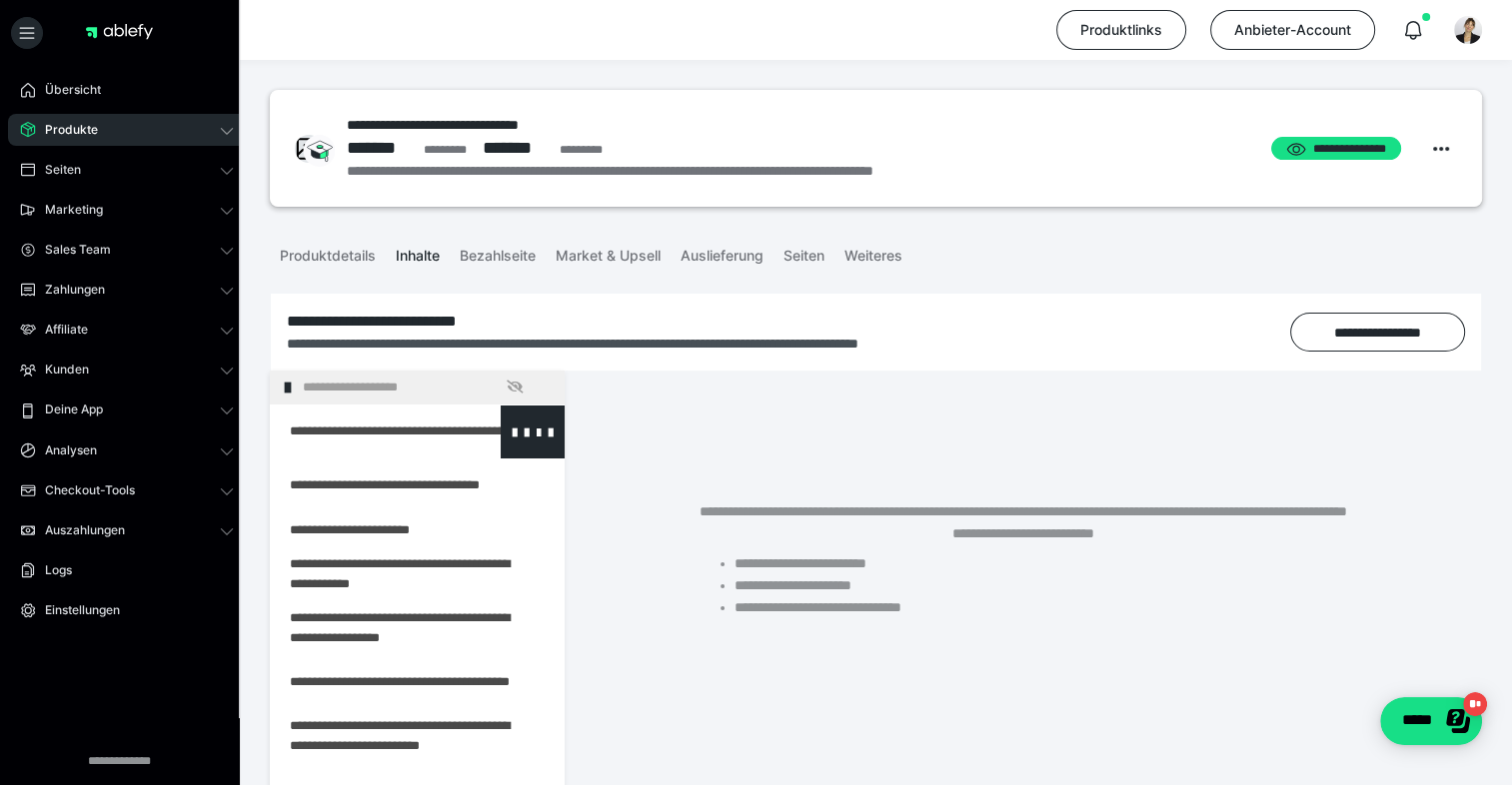 click at bounding box center [365, 431] 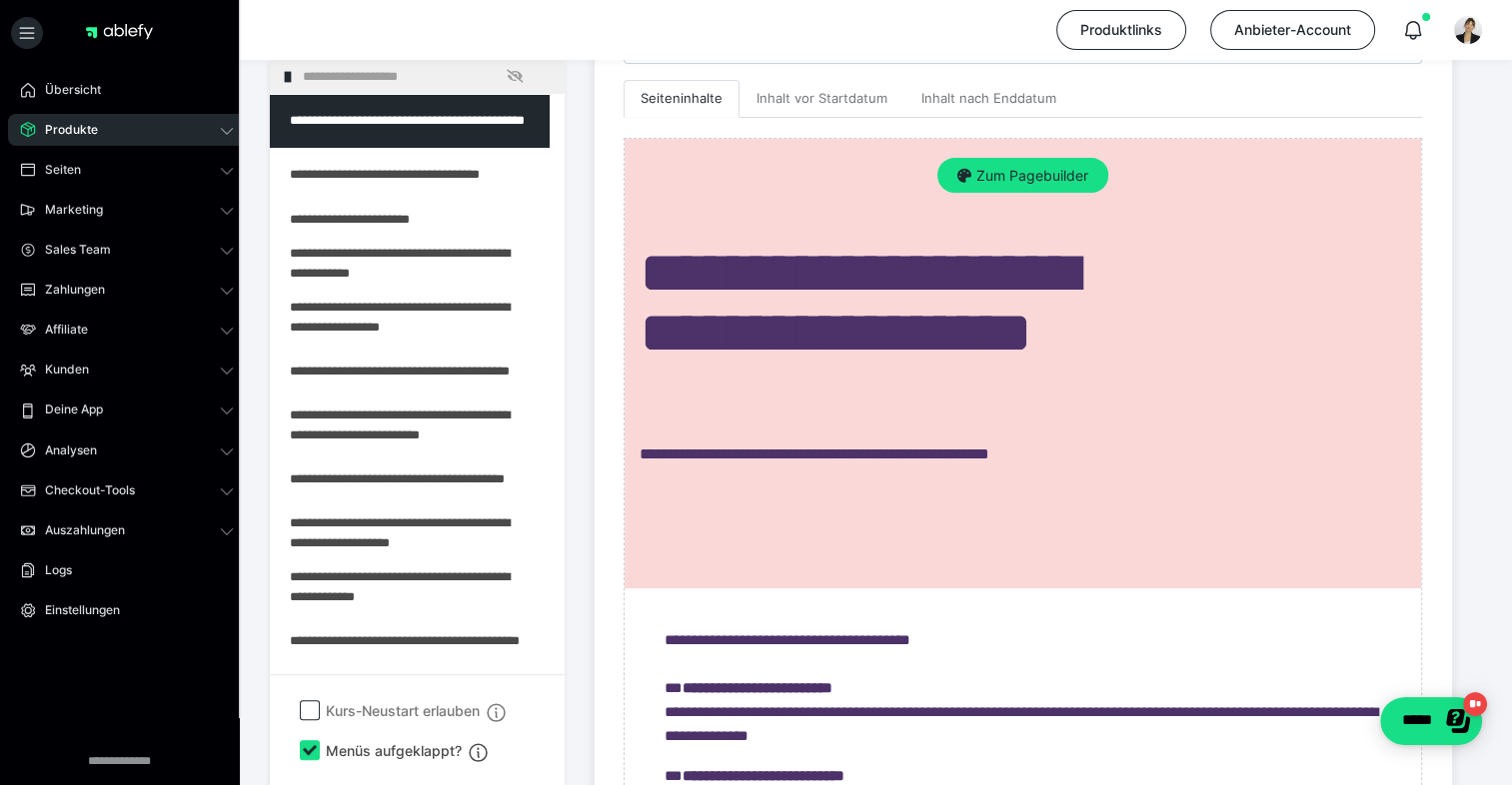 scroll, scrollTop: 498, scrollLeft: 0, axis: vertical 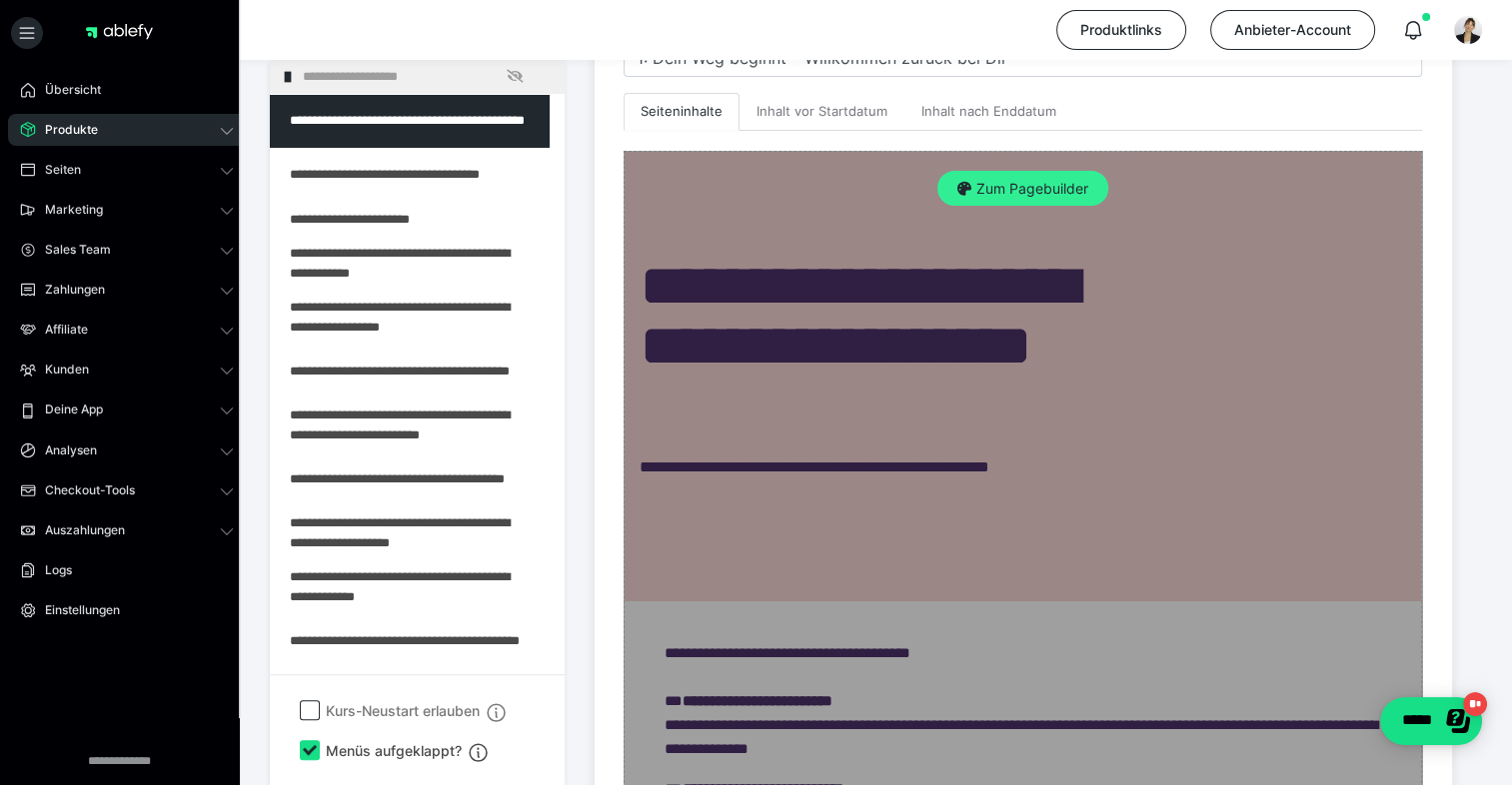 click on "Zum Pagebuilder" at bounding box center [1022, 189] 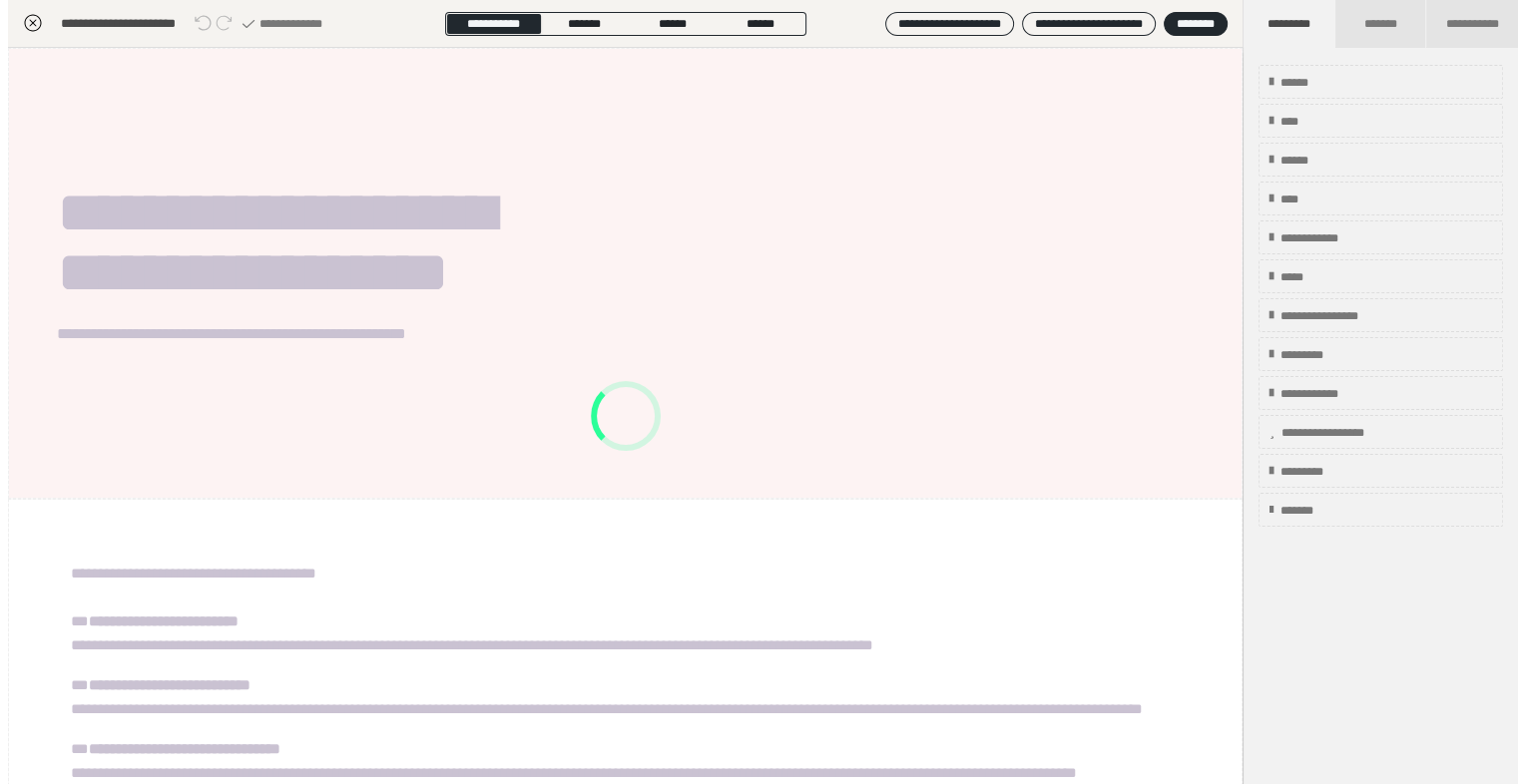 scroll, scrollTop: 310, scrollLeft: 0, axis: vertical 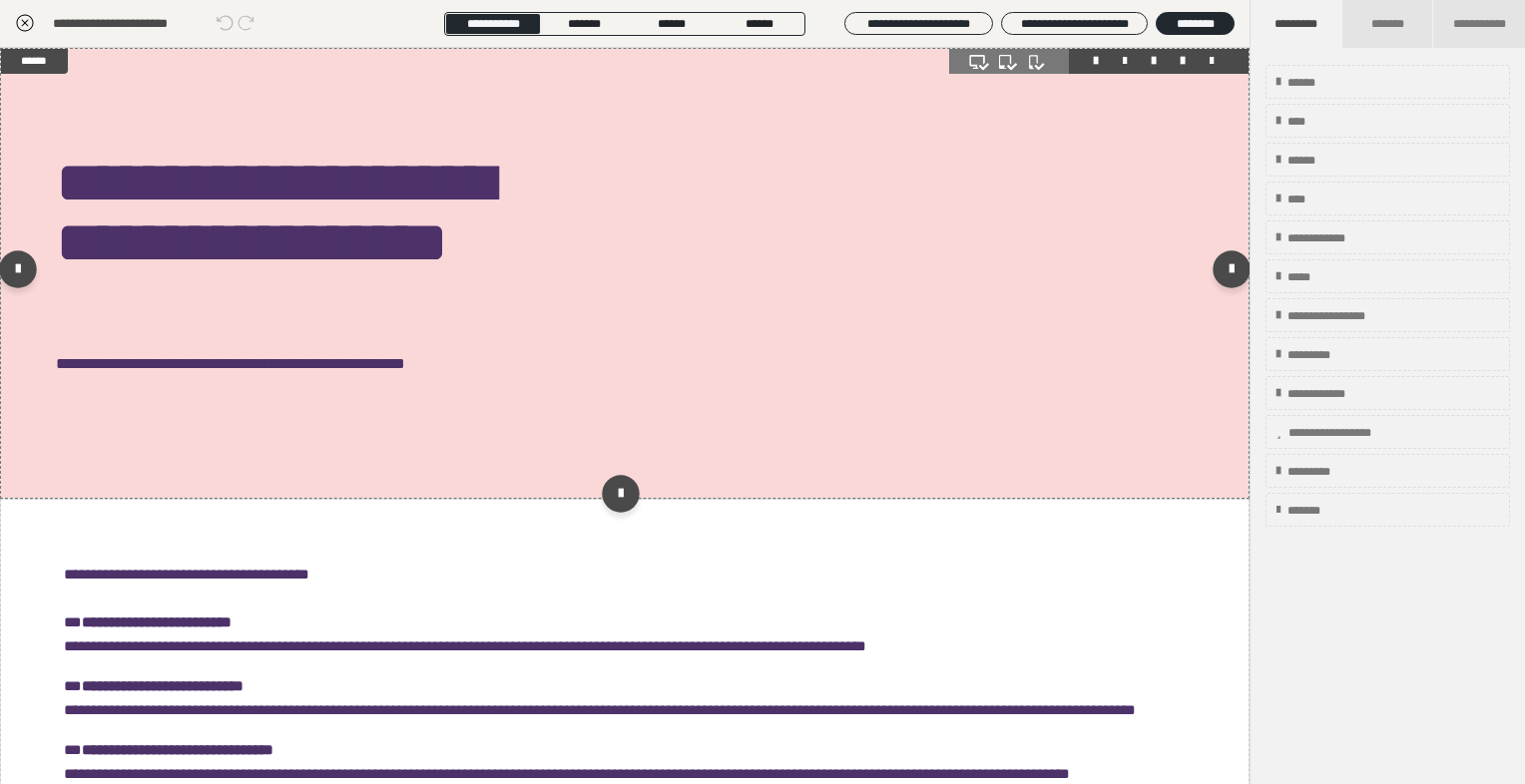 click on "**********" at bounding box center [625, 273] 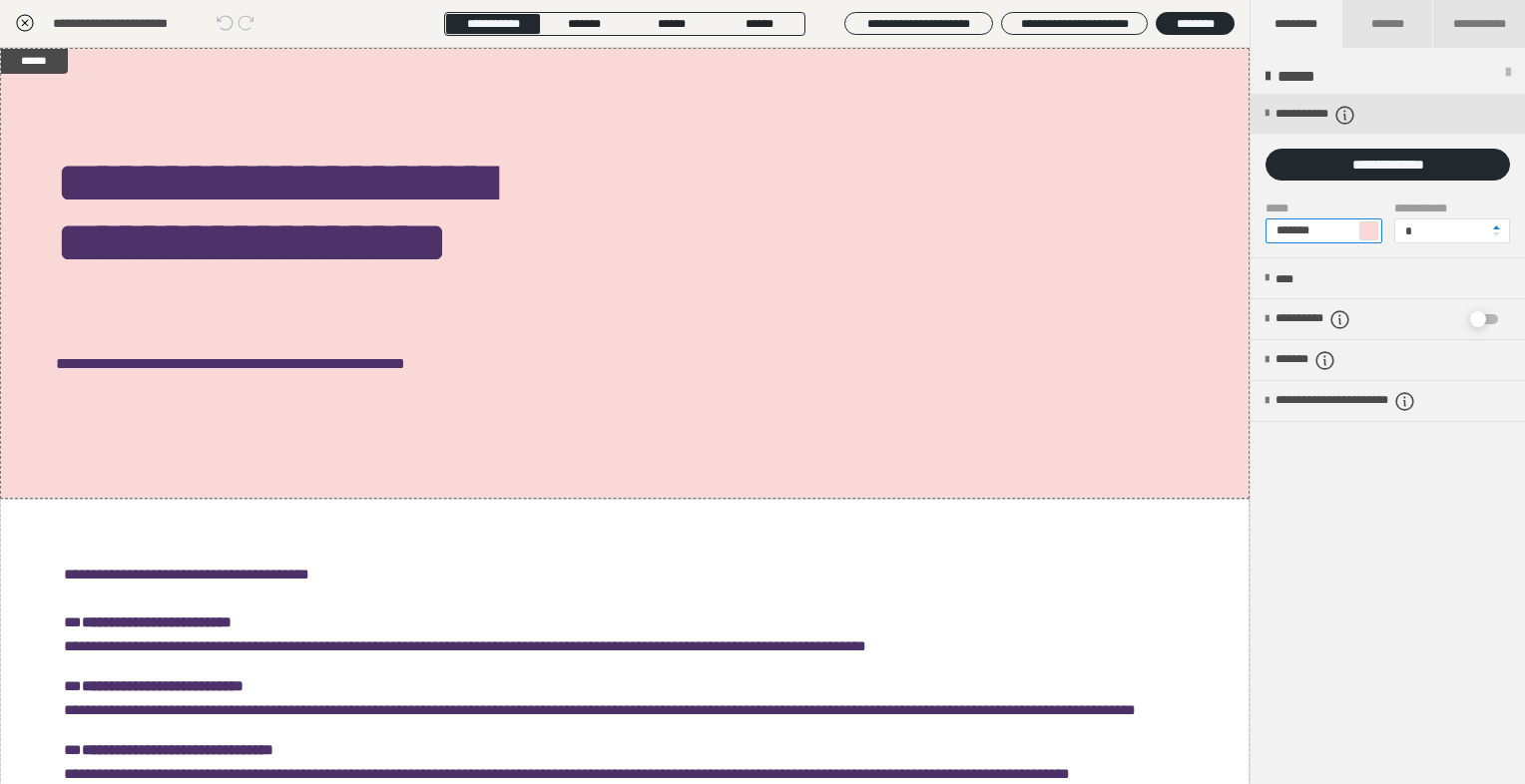 click on "*******" at bounding box center (1323, 230) 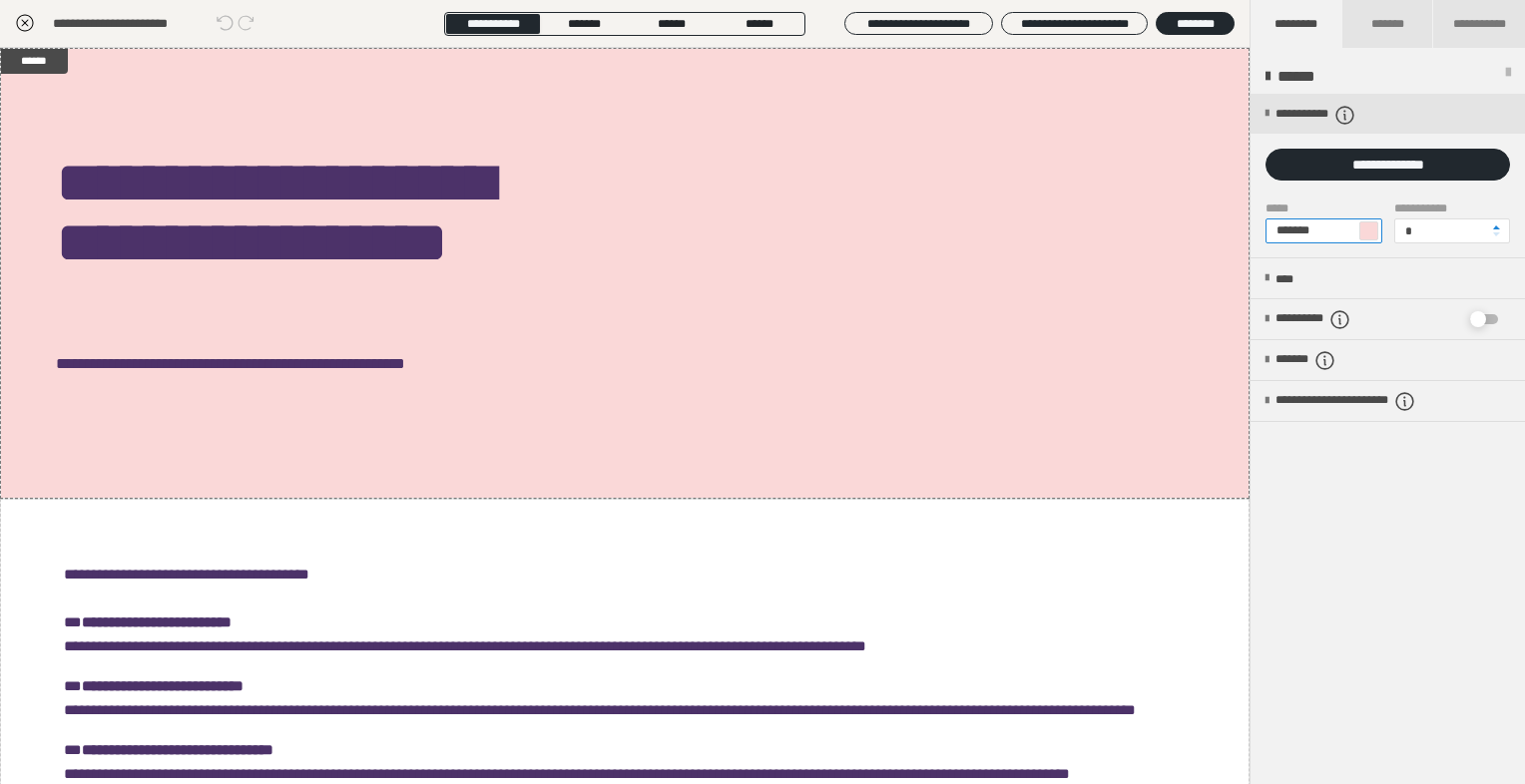 click on "*******" at bounding box center (1323, 230) 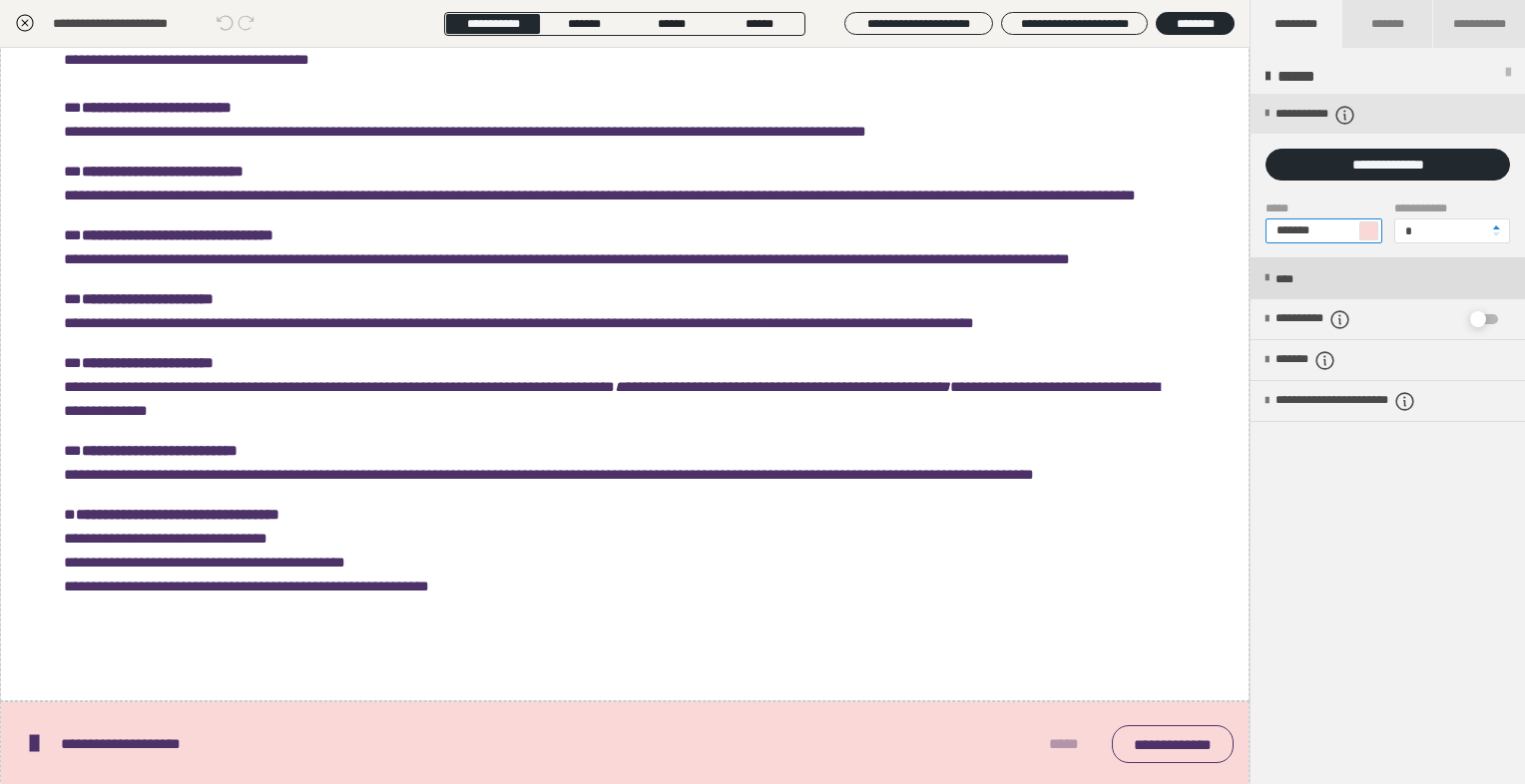 scroll, scrollTop: 505, scrollLeft: 0, axis: vertical 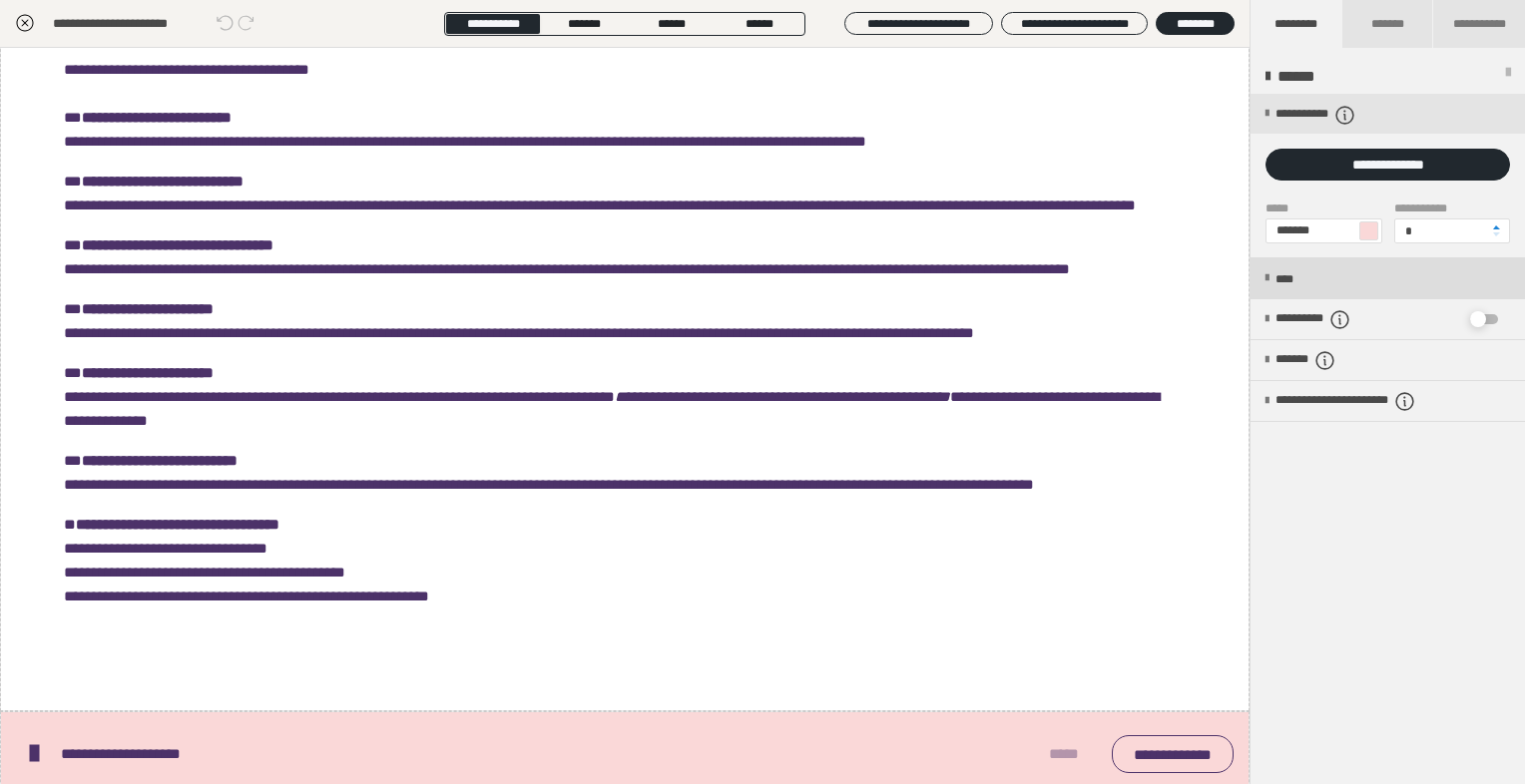 click on "****" at bounding box center (1387, 278) 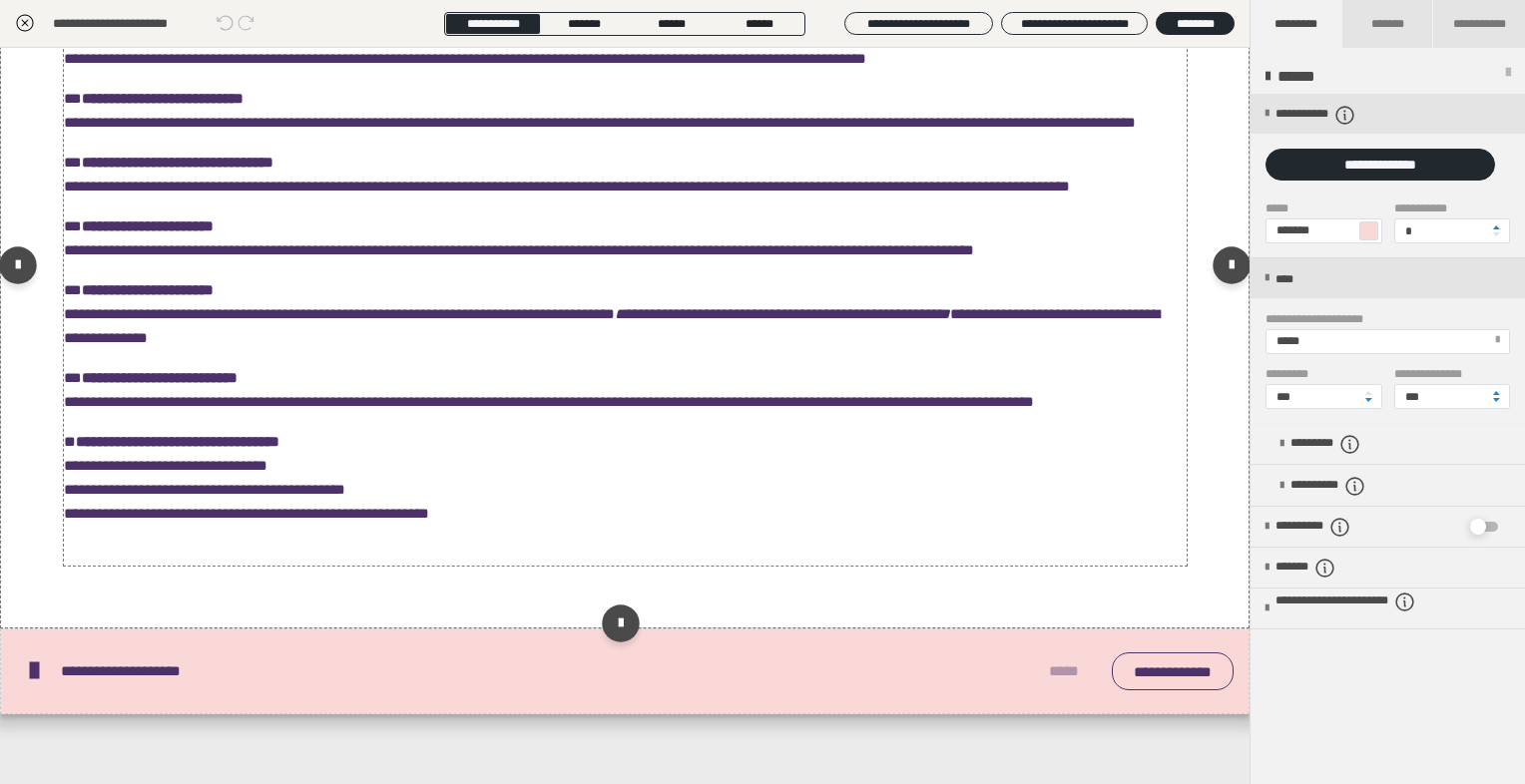 scroll, scrollTop: 698, scrollLeft: 0, axis: vertical 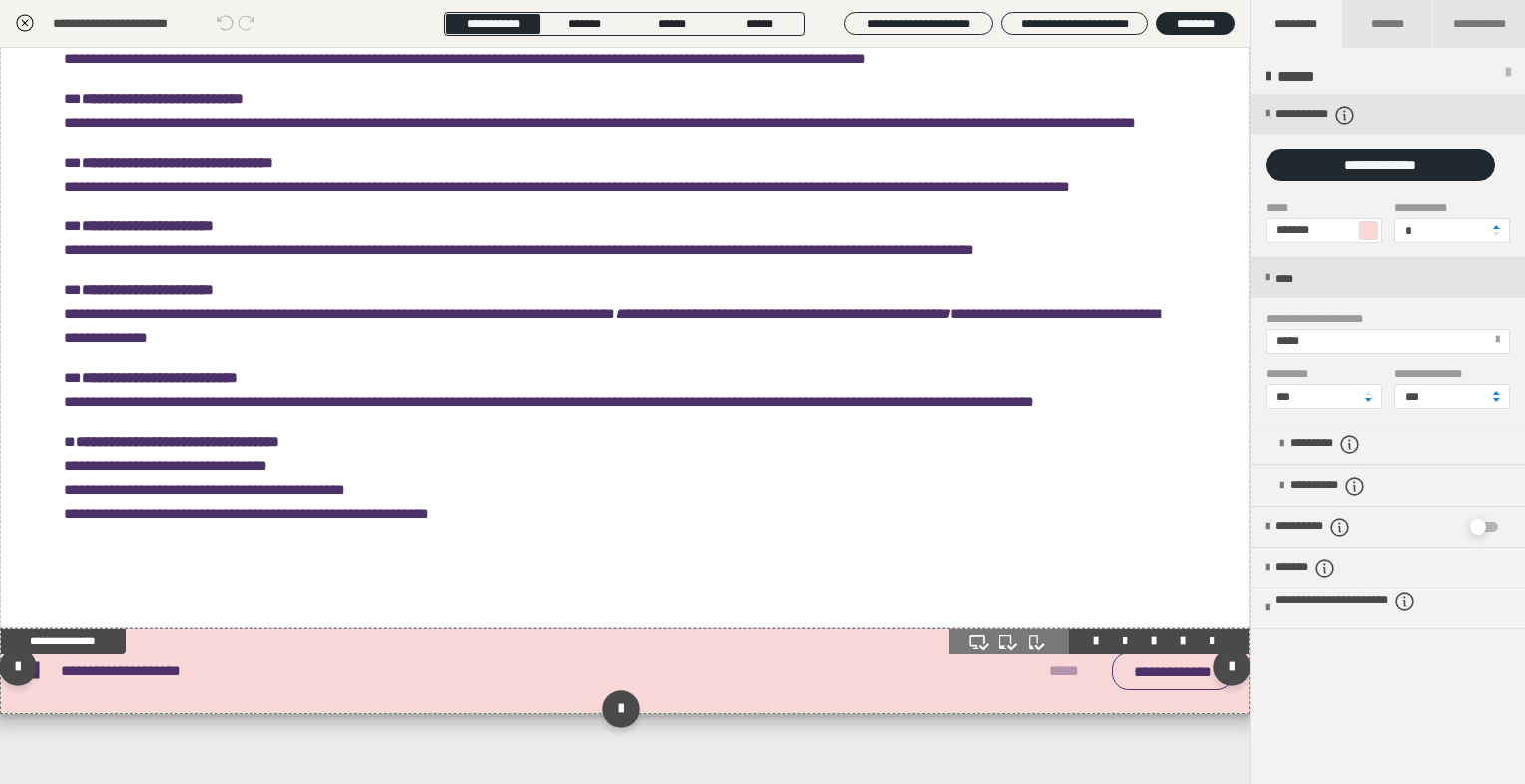 click on "**********" at bounding box center [576, 671] 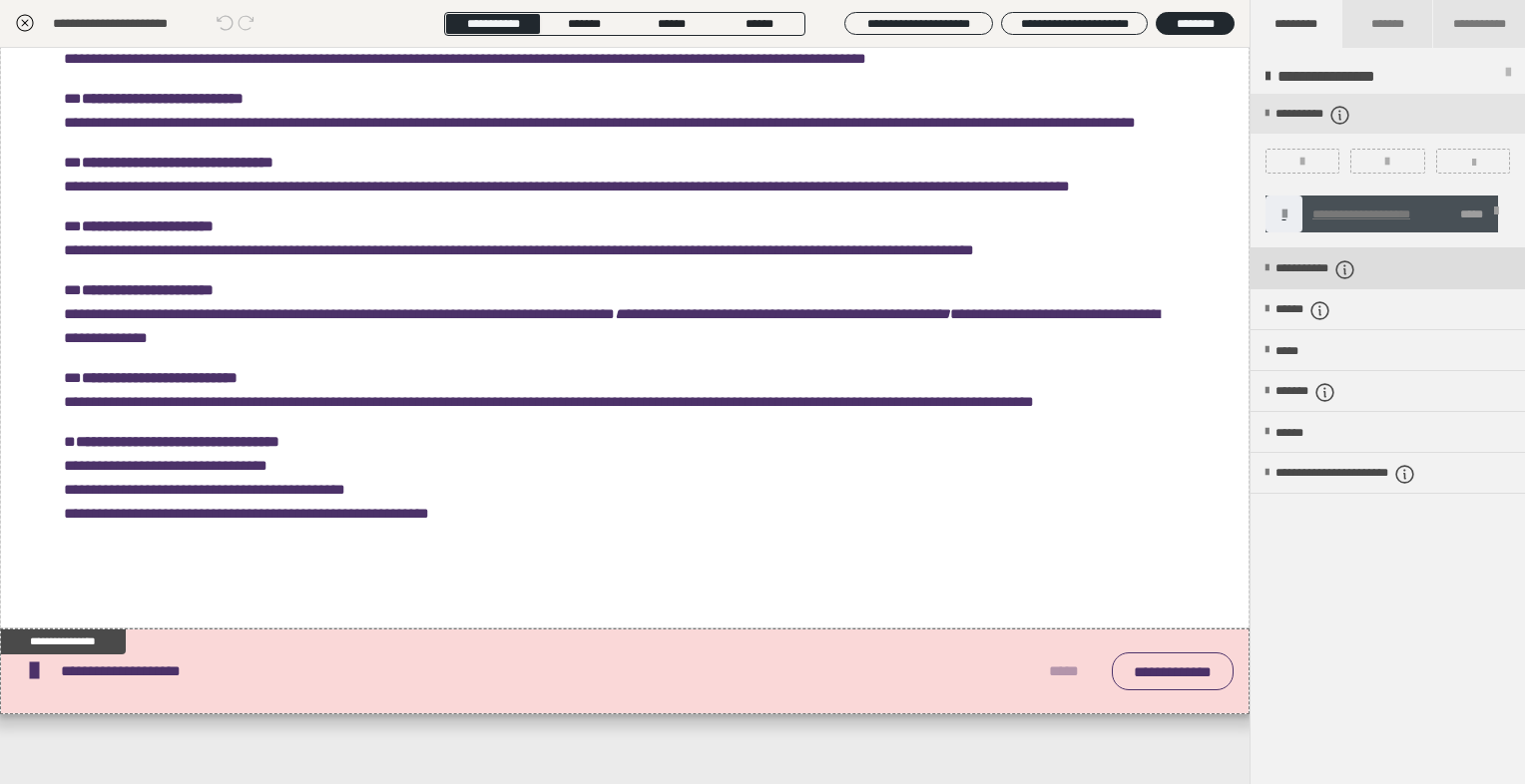 click on "**********" at bounding box center (1339, 269) 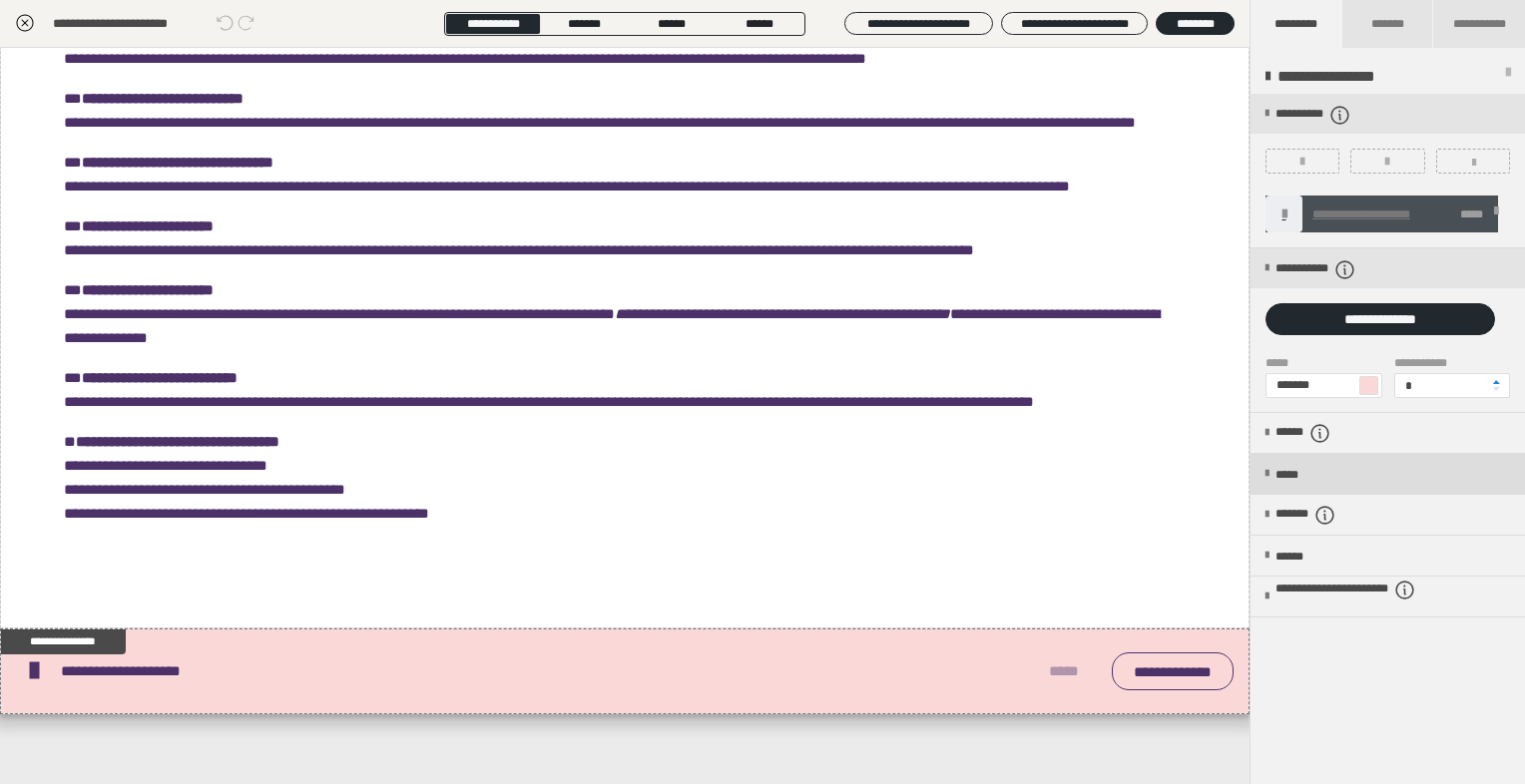 click on "*****" at bounding box center (1387, 474) 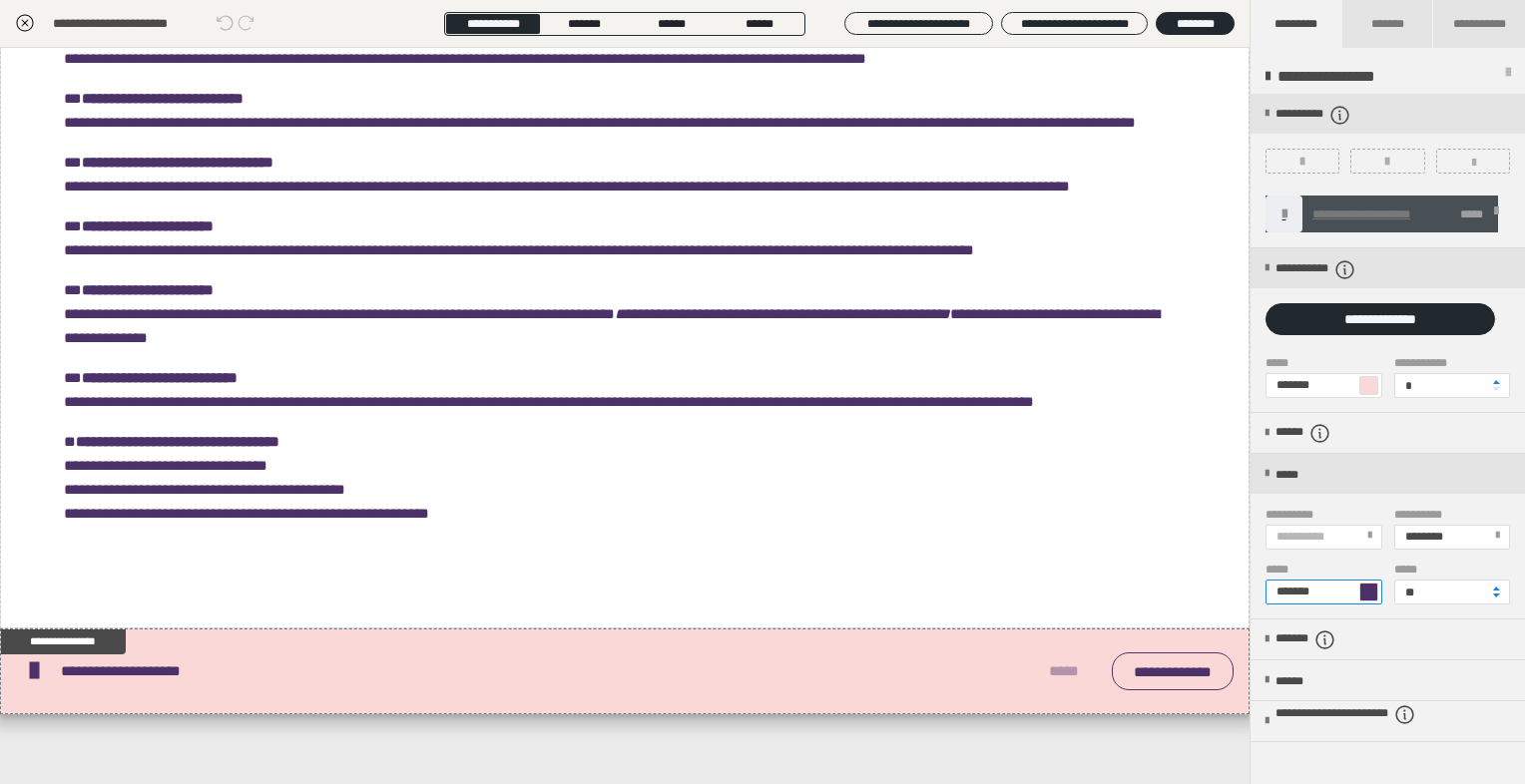 click on "*******" at bounding box center [1323, 591] 